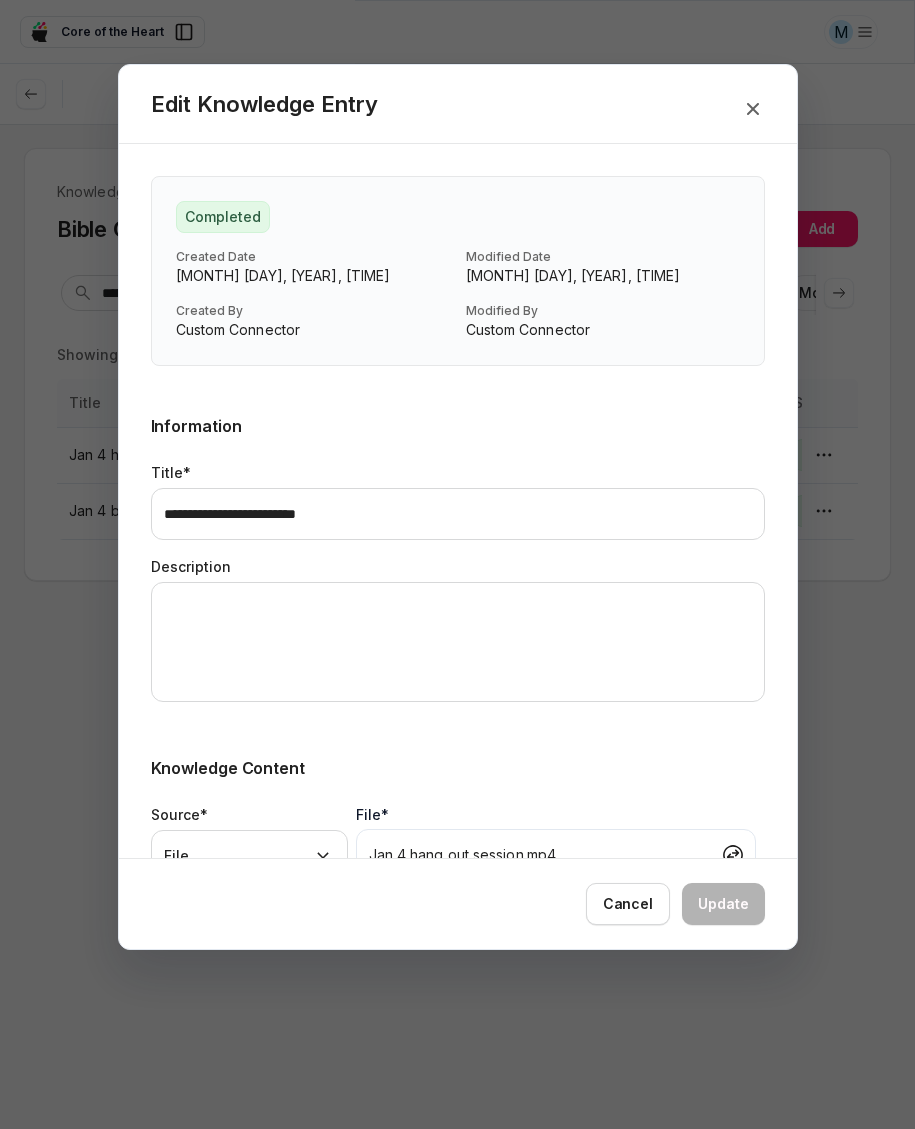 click on "URL" at bounding box center [458, 1030] 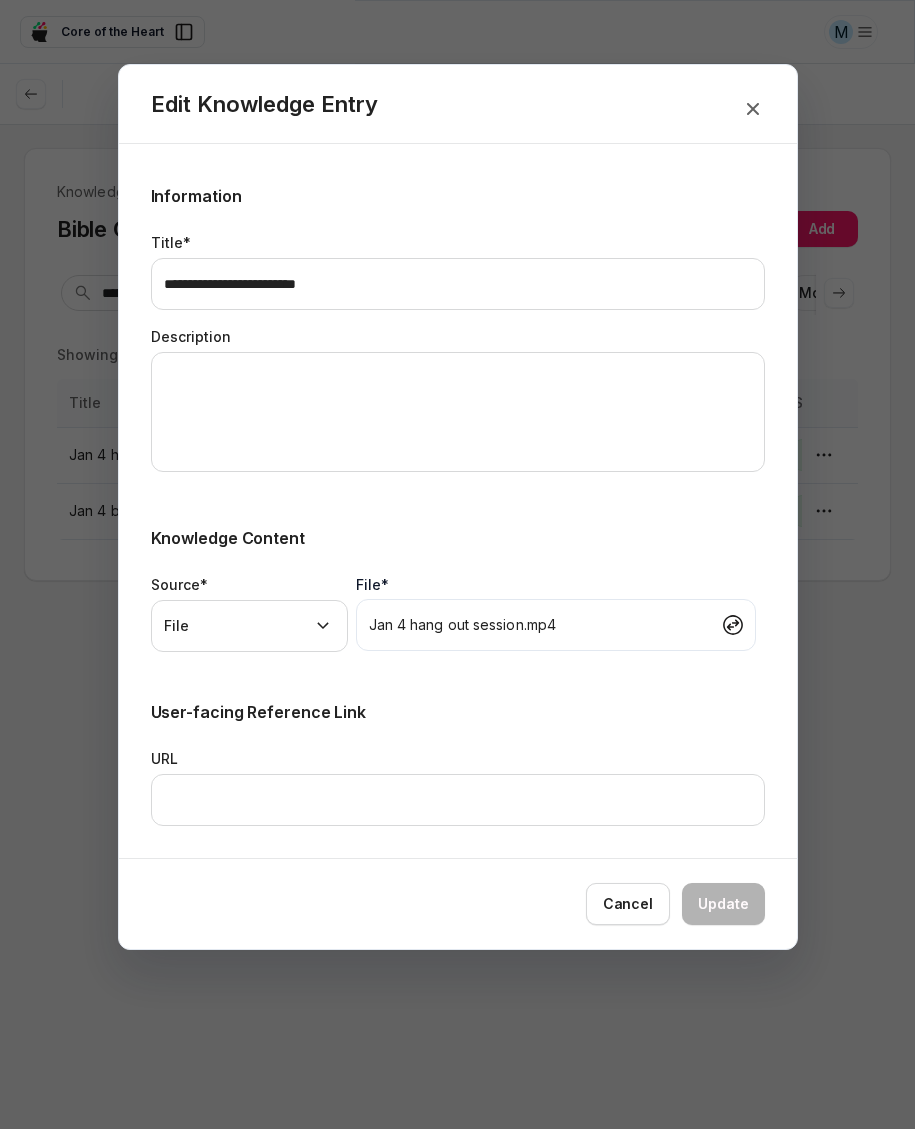 click on "URL" at bounding box center [458, 800] 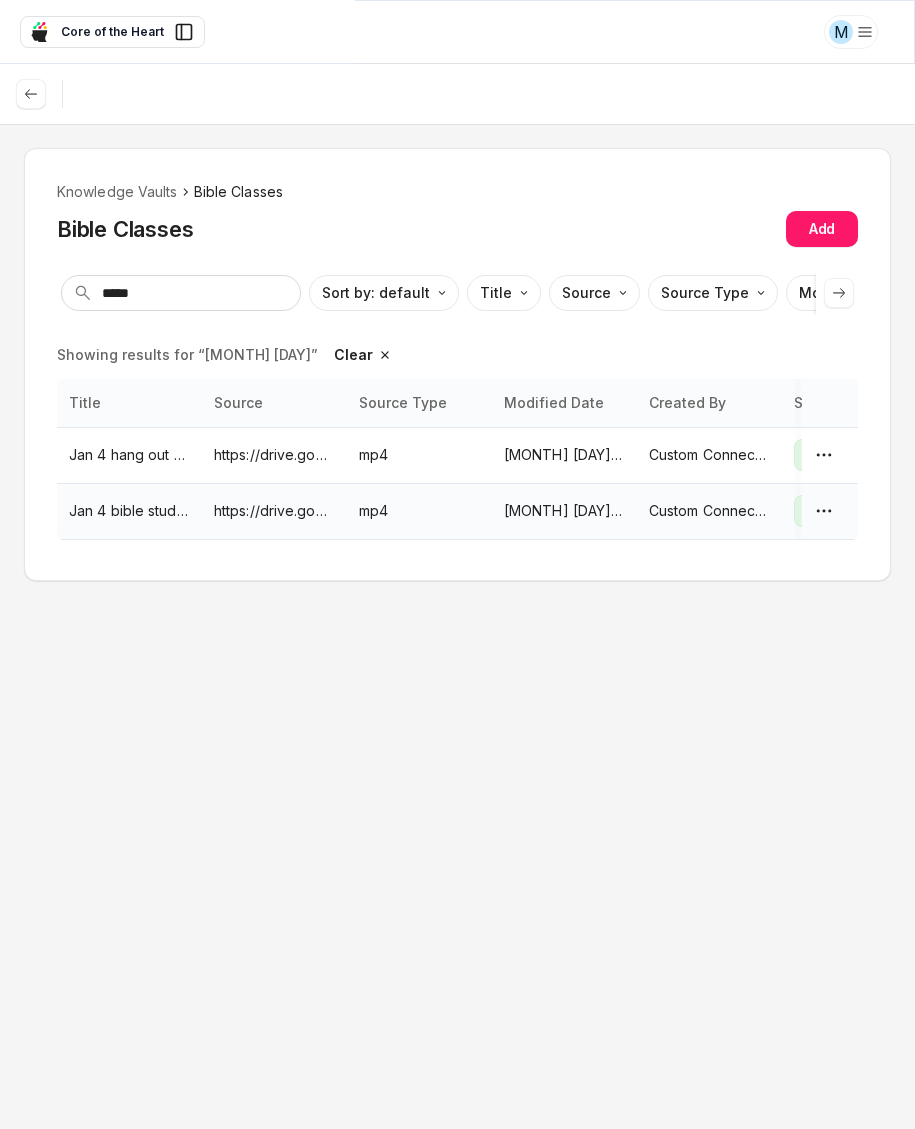 click on "https://drive.google.com/file/d/[ID]/view?usp=drivesdk" at bounding box center [274, 511] 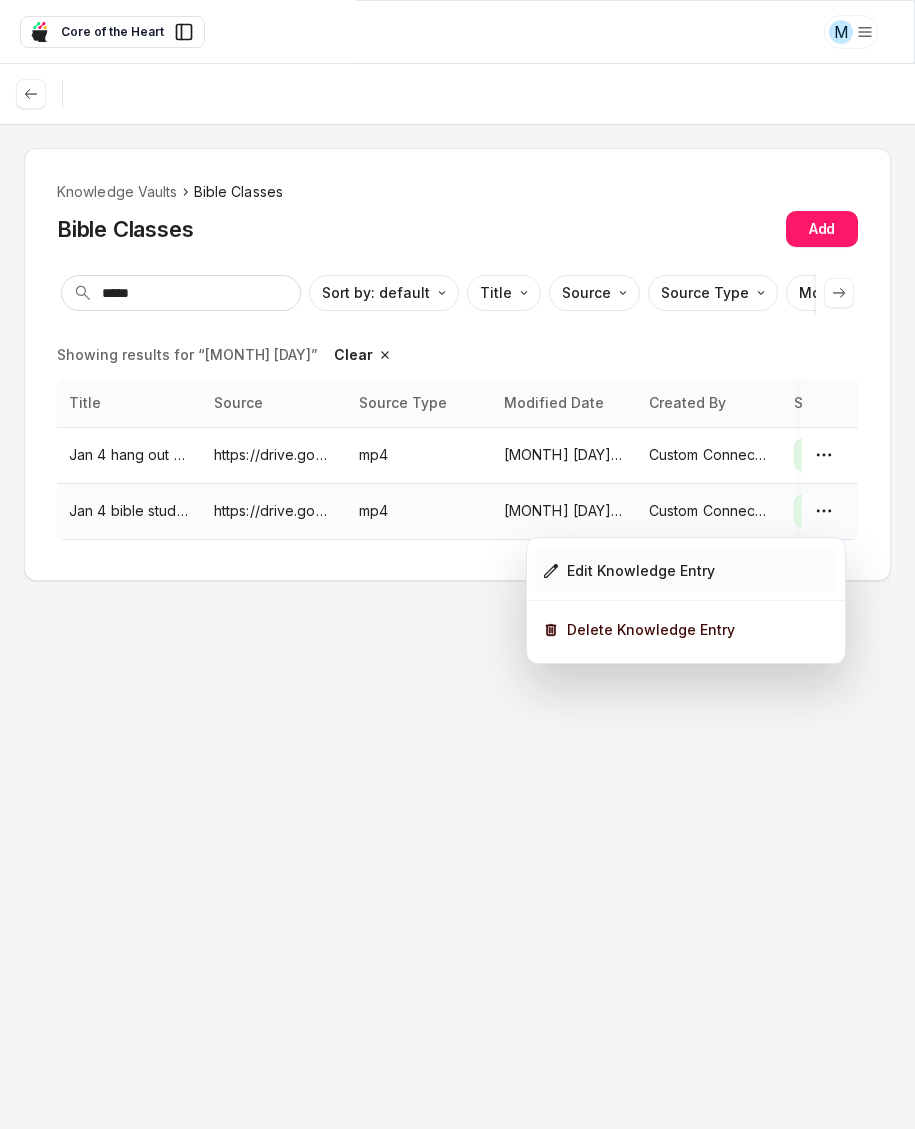 click on "Edit Knowledge Entry" at bounding box center [641, 571] 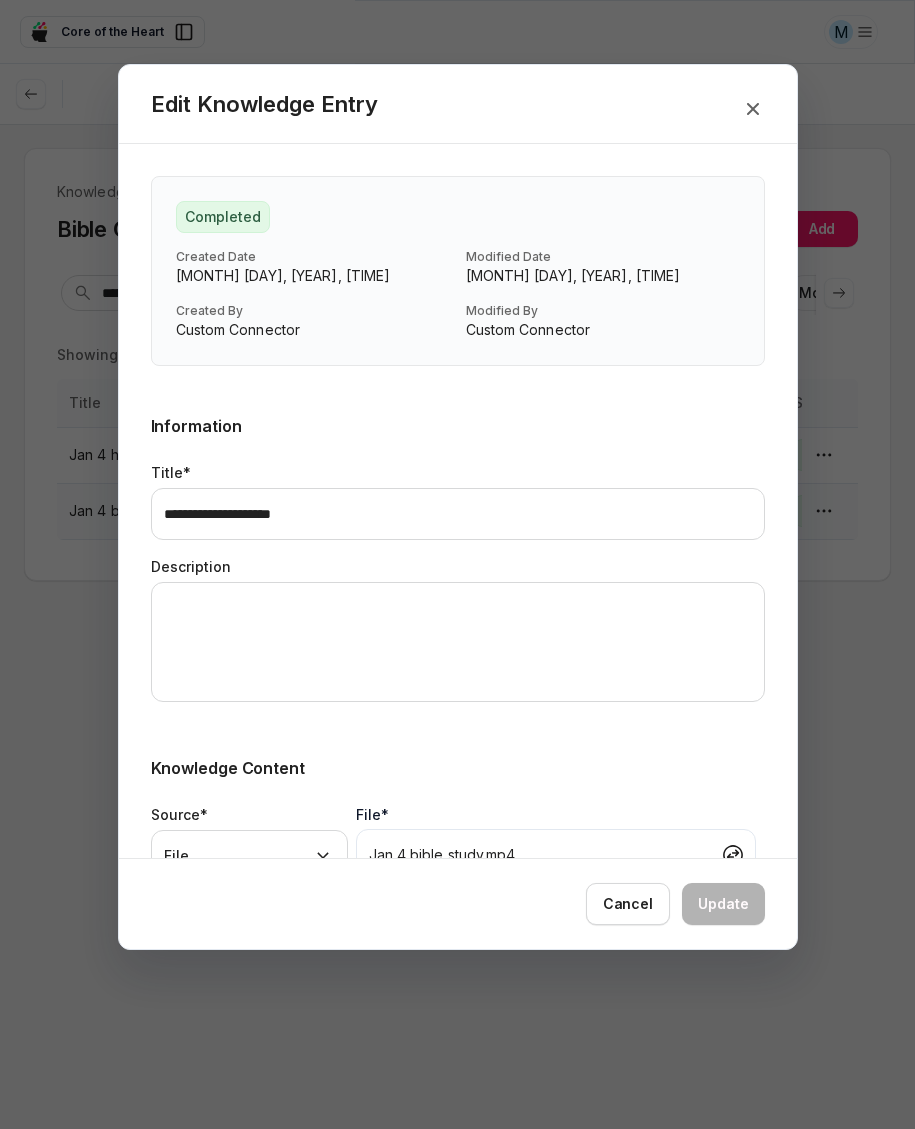 scroll, scrollTop: 230, scrollLeft: 0, axis: vertical 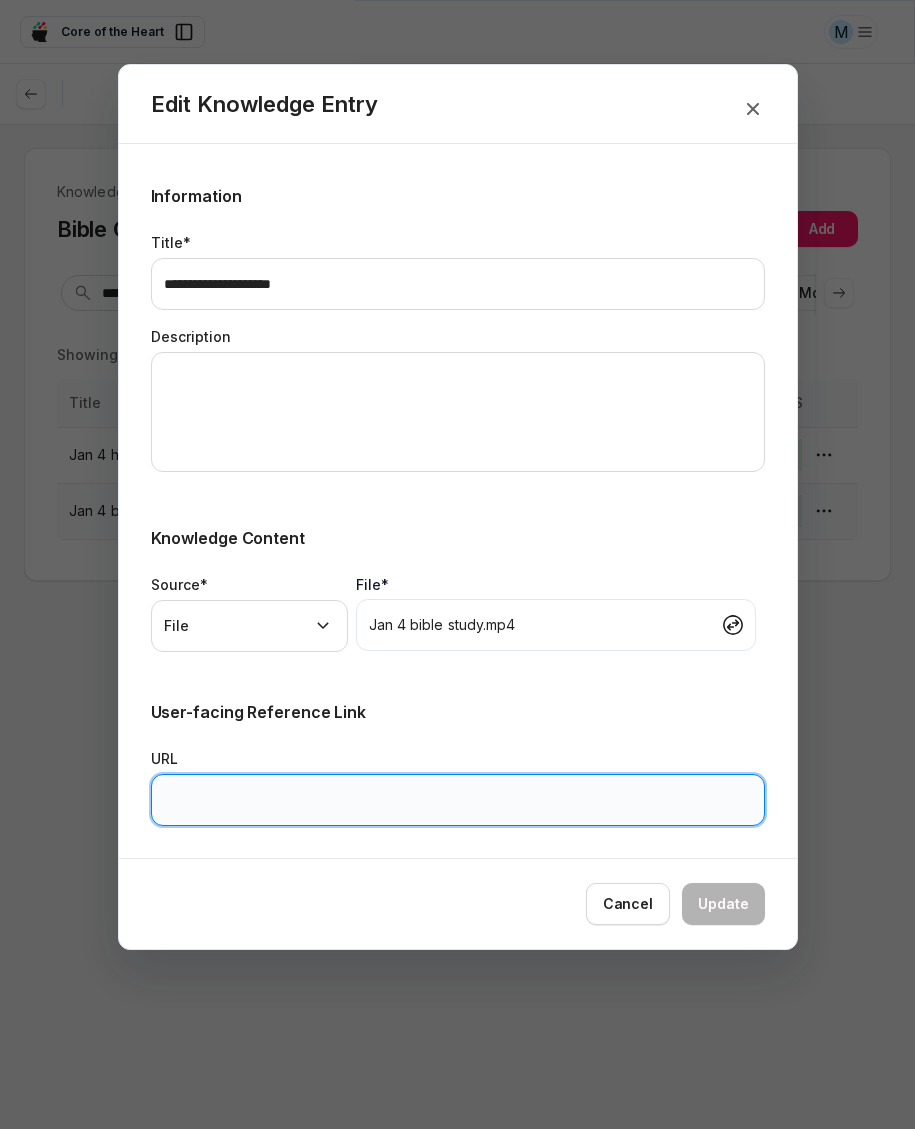 click on "URL" at bounding box center [458, 800] 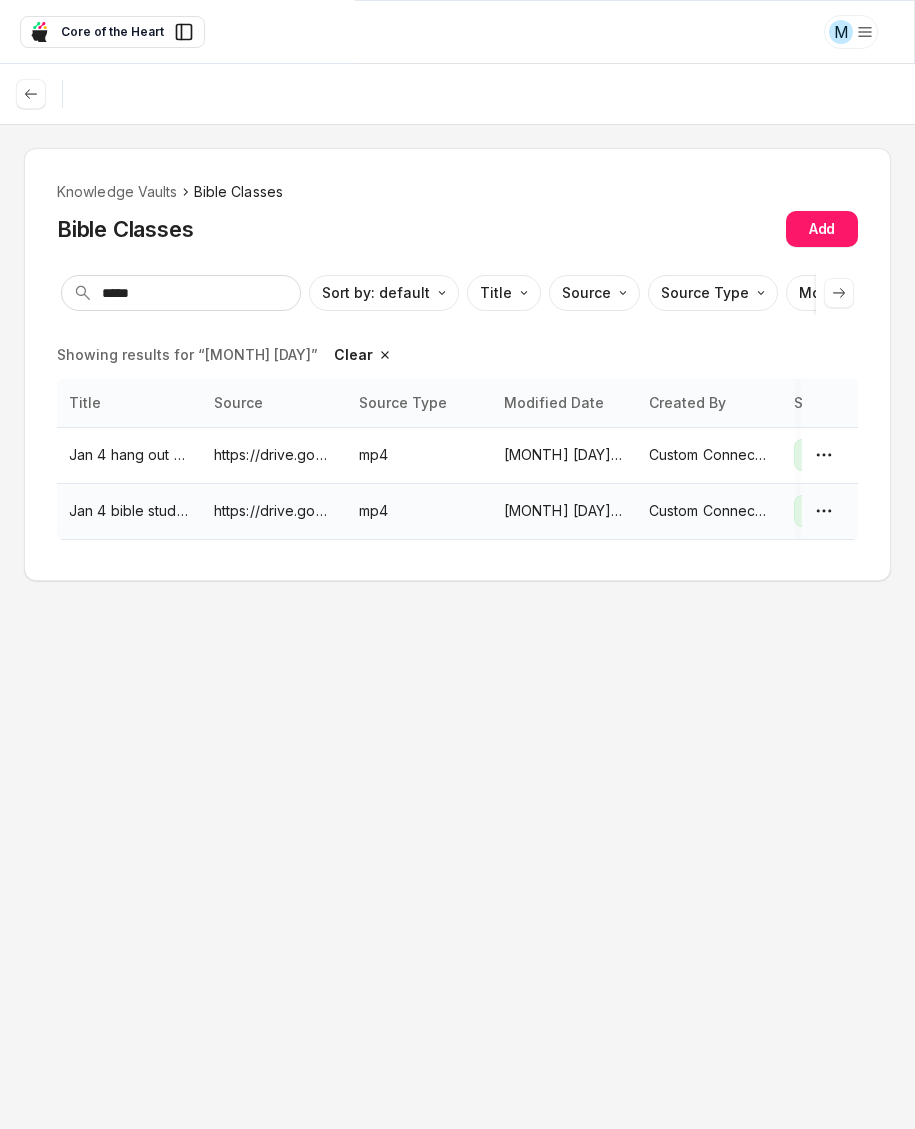 type on "*" 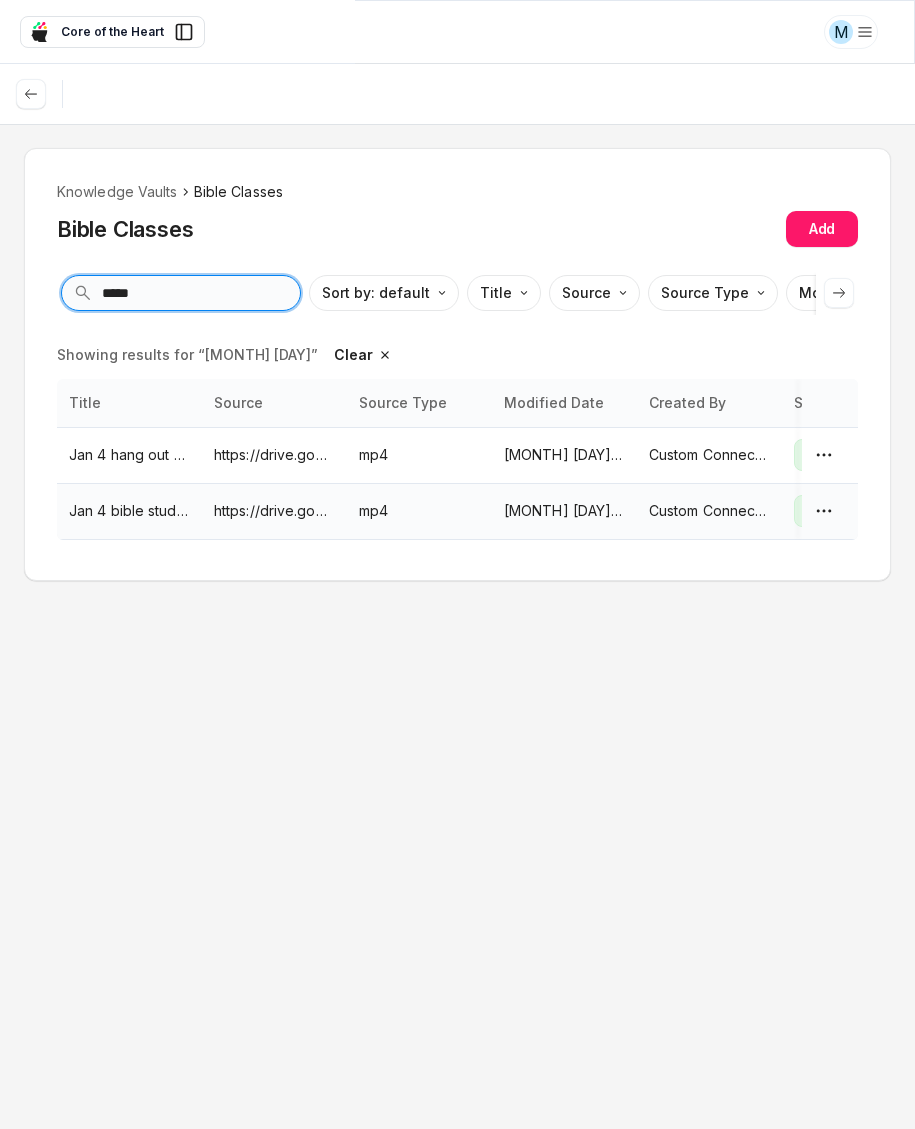 click on "*****" at bounding box center (181, 293) 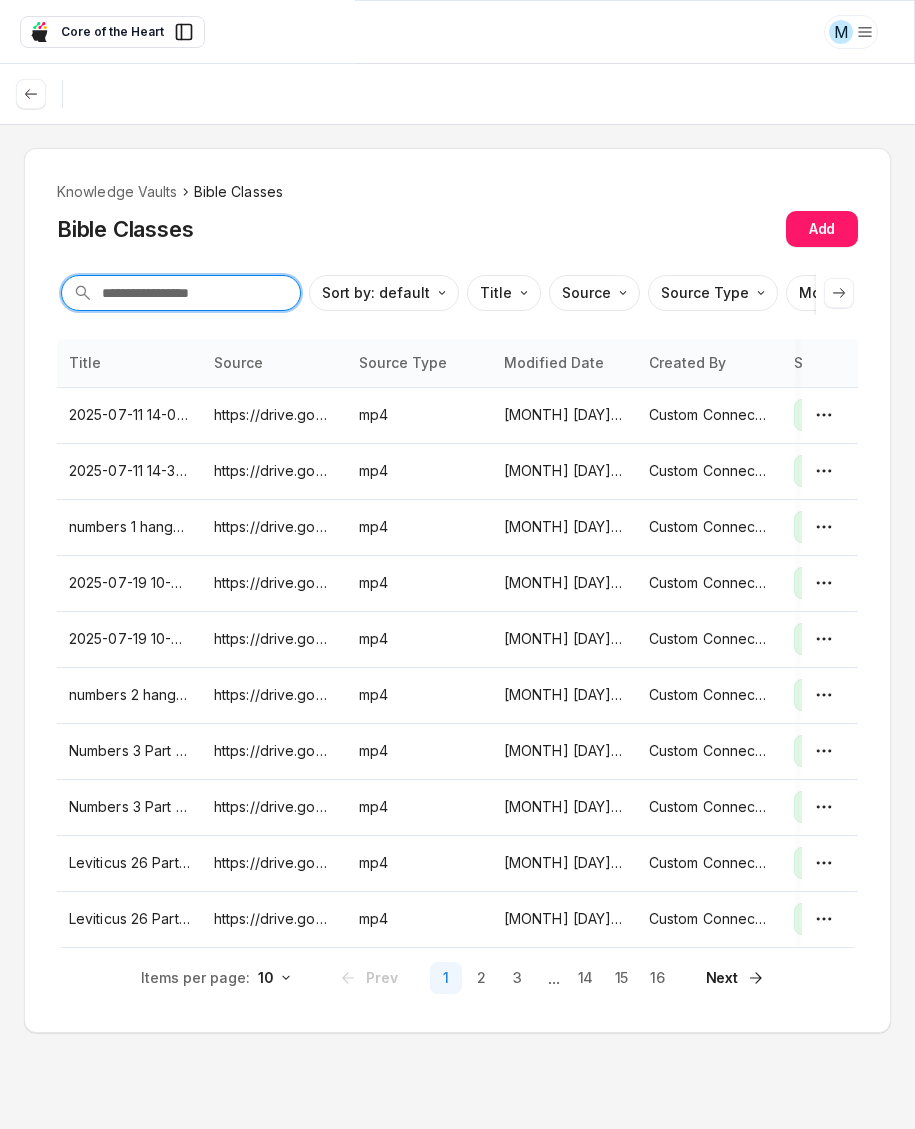 type 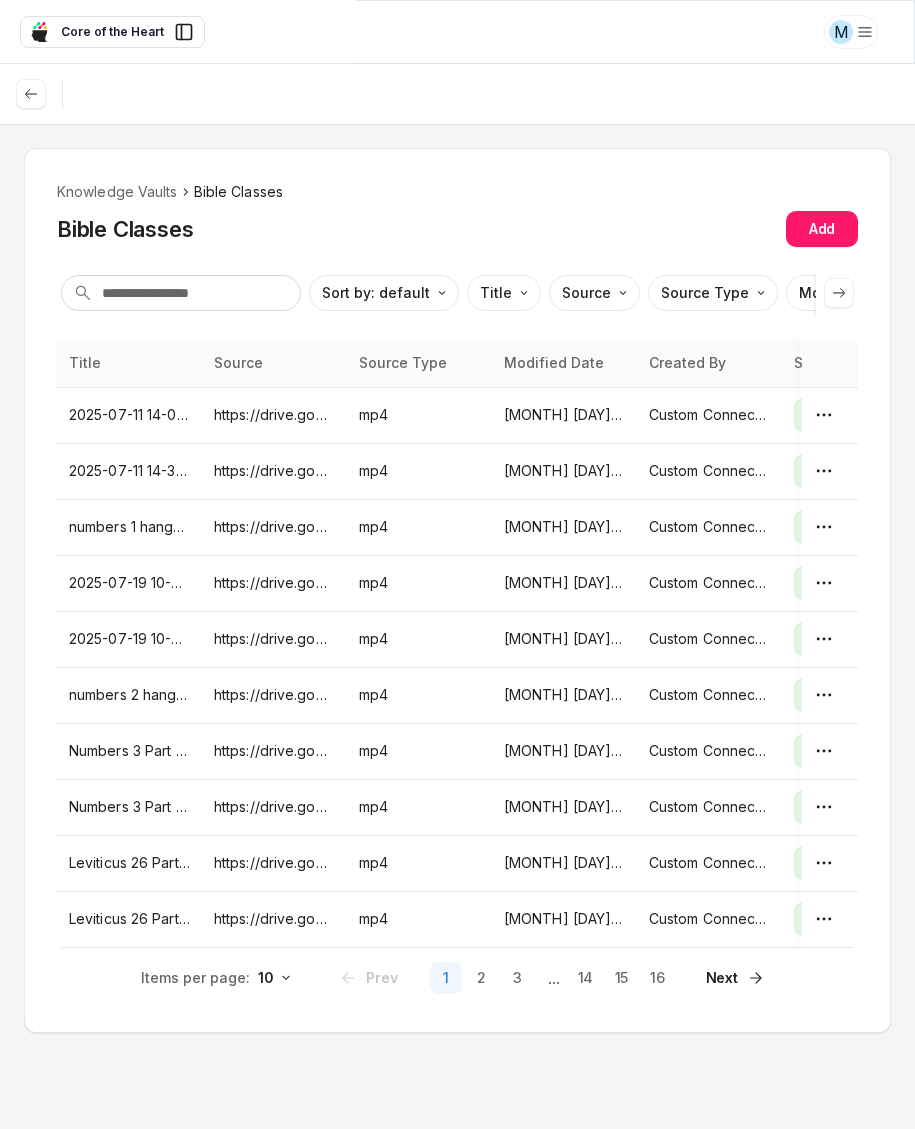 click on "2025-07-11 14-07-29.mp4" at bounding box center (129, 415) 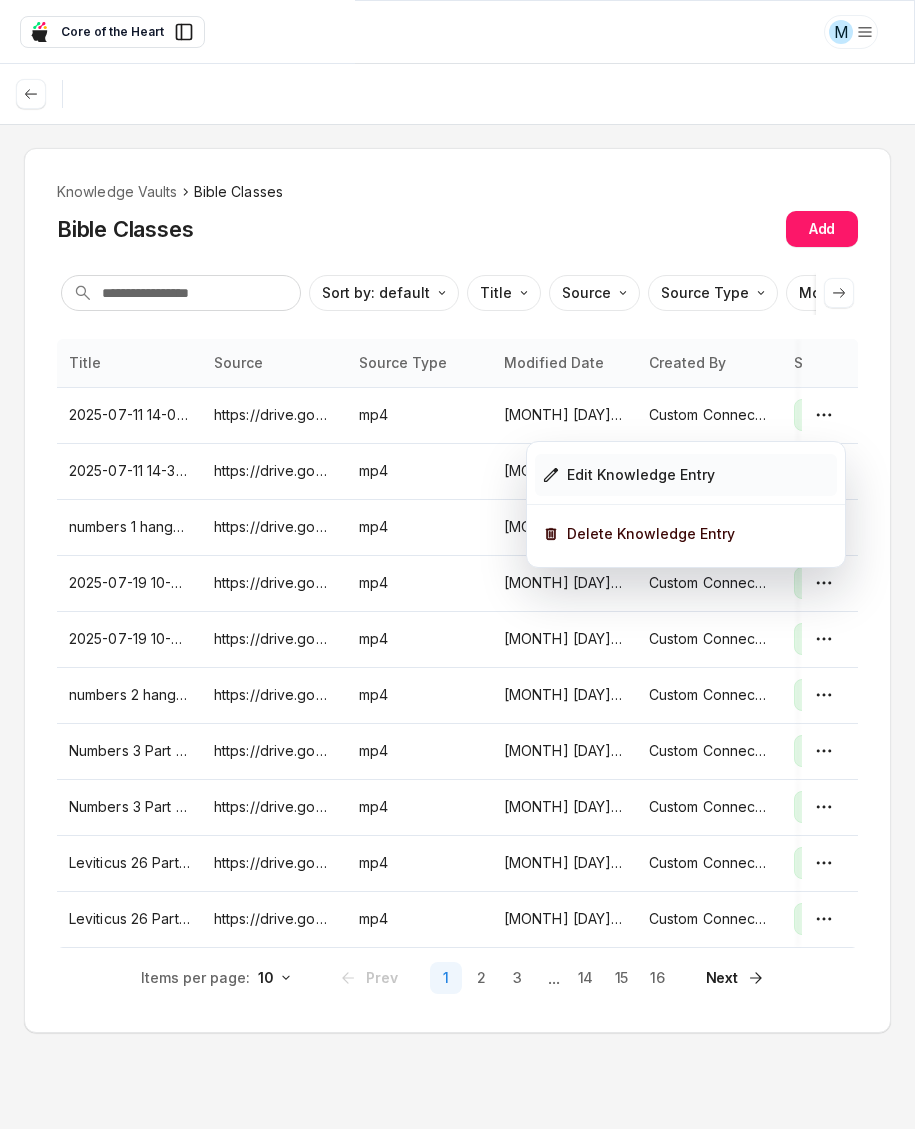 click on "Edit Knowledge Entry" at bounding box center [686, 475] 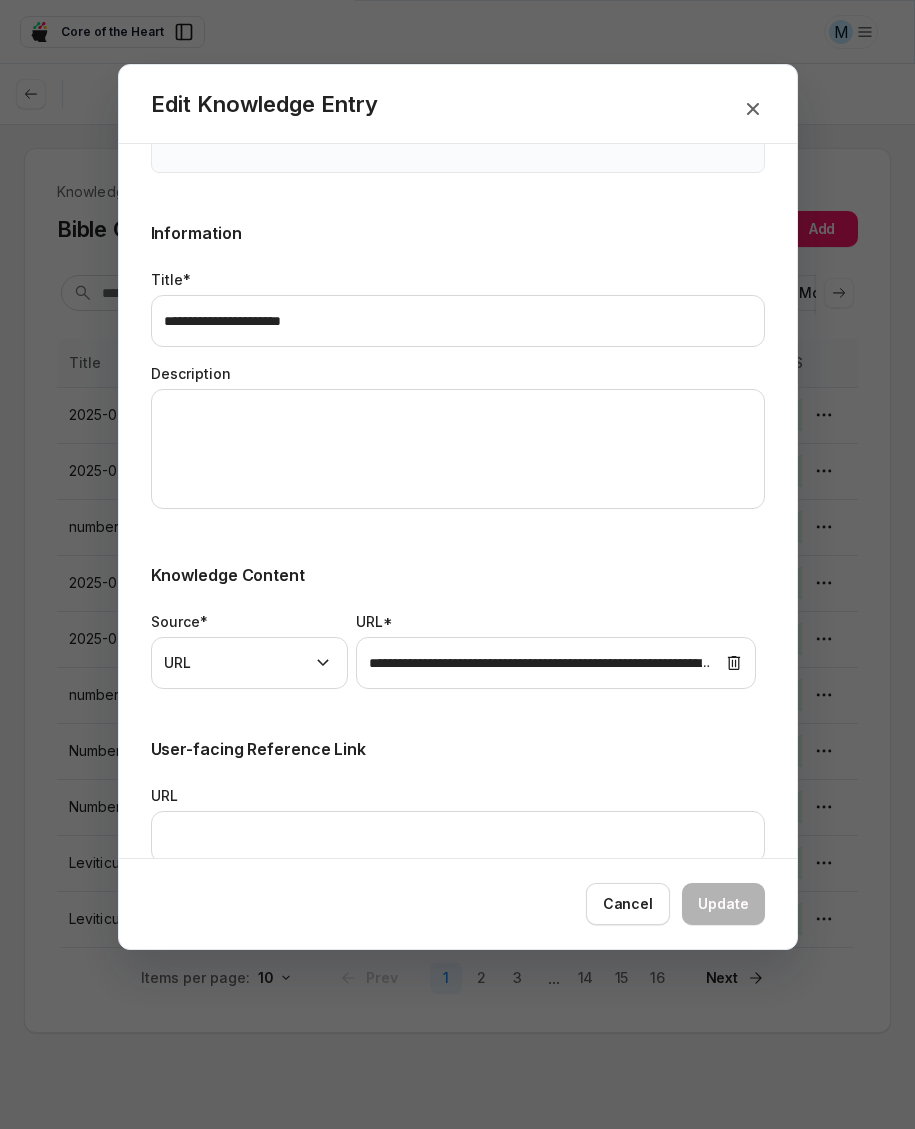 scroll, scrollTop: 230, scrollLeft: 0, axis: vertical 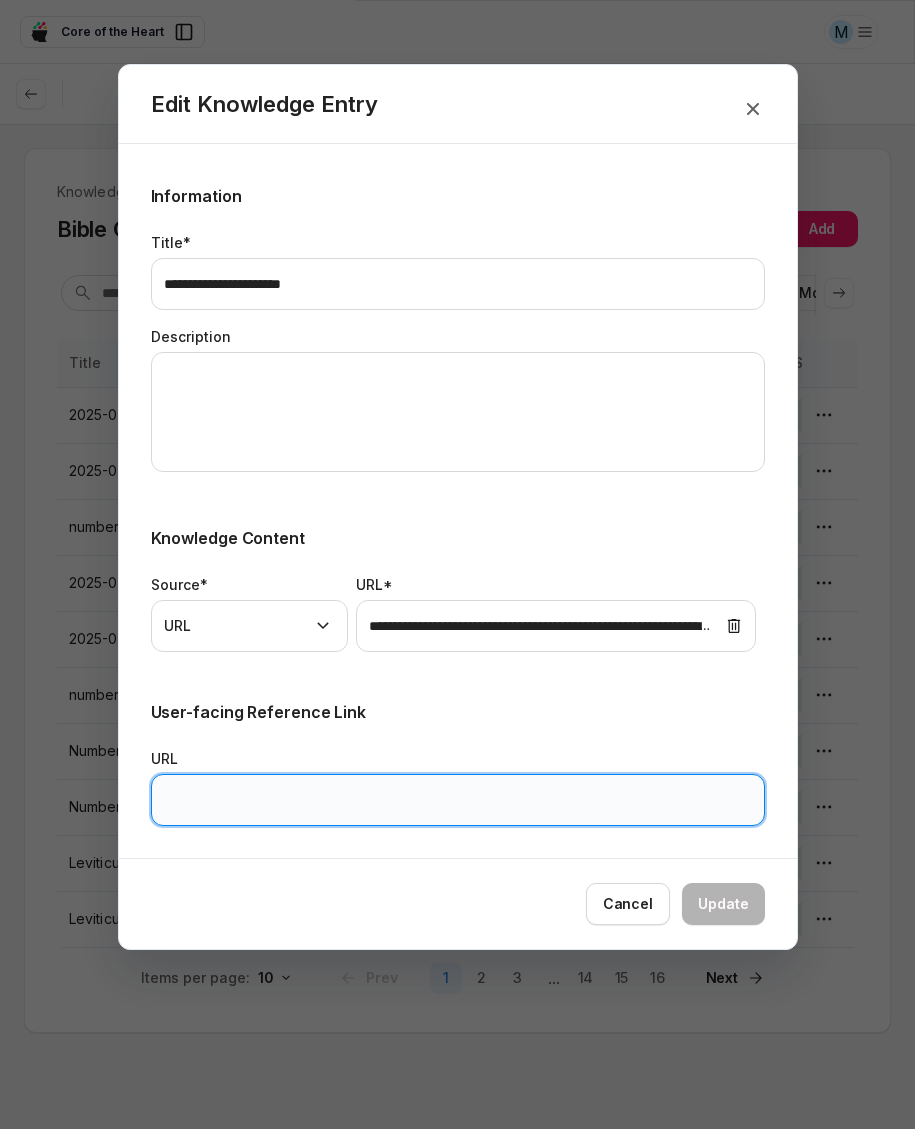click on "URL" at bounding box center [458, 800] 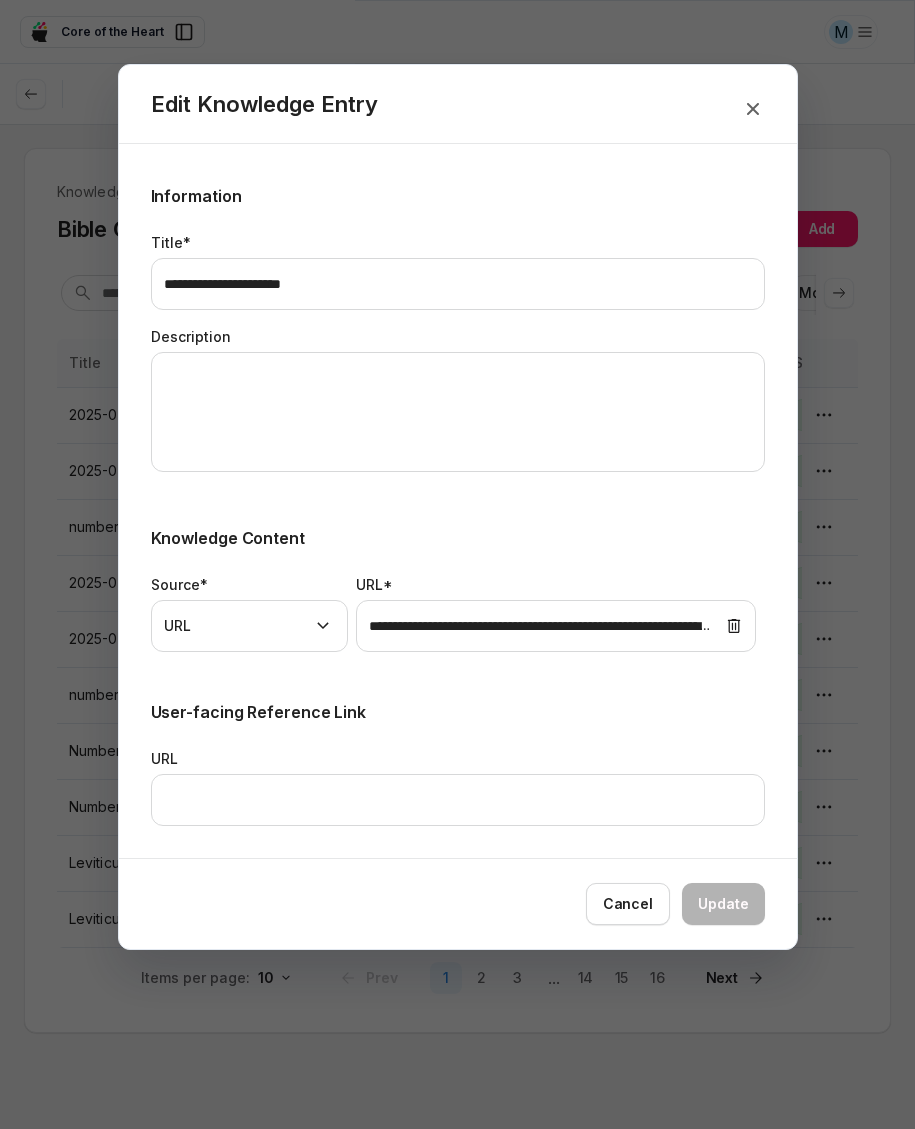 click on "User-facing Reference Link URL" at bounding box center [458, 763] 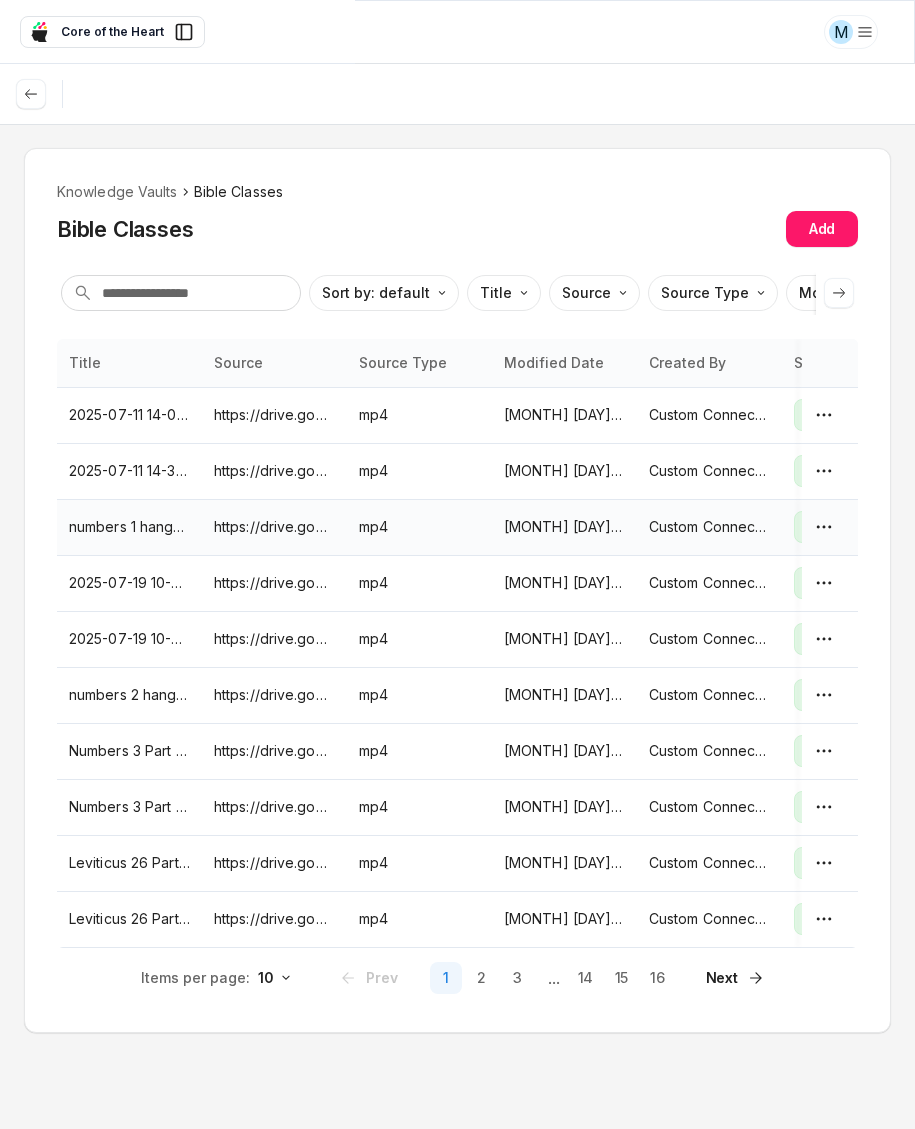 click on "https://drive.google.com/file/d/1RtLkf78v5Kb9xiNYhL5Dhyq3p7SsVtlO/view?usp=drivesdk" at bounding box center [274, 527] 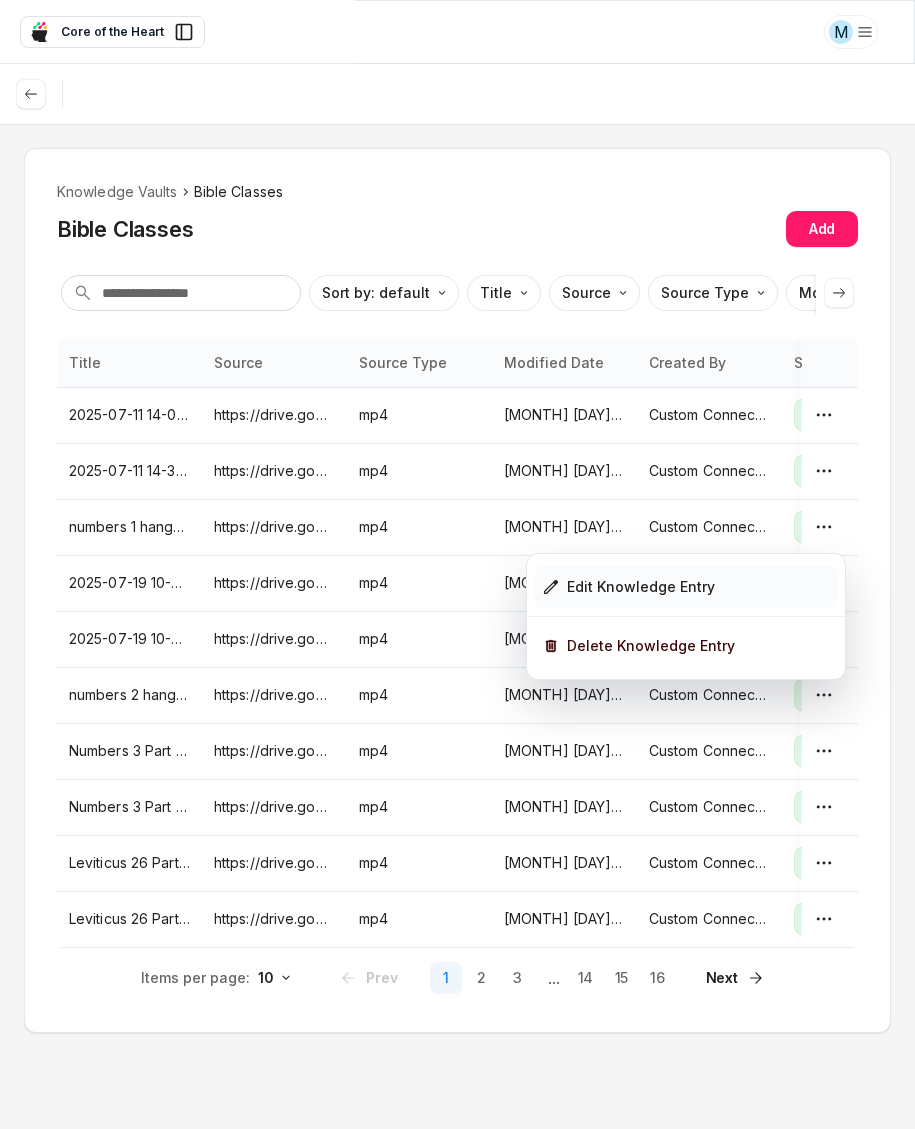 click on "Edit Knowledge Entry" at bounding box center [641, 587] 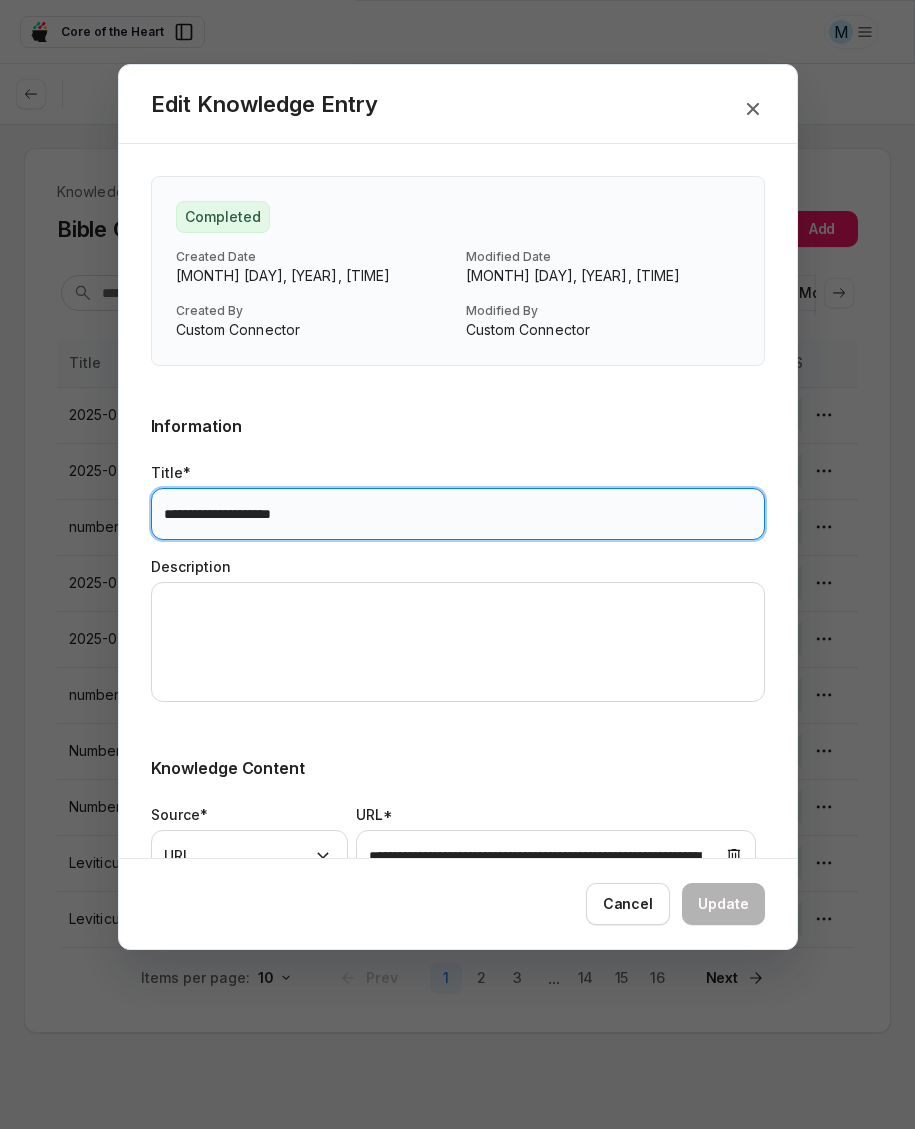 click on "**********" at bounding box center (458, 514) 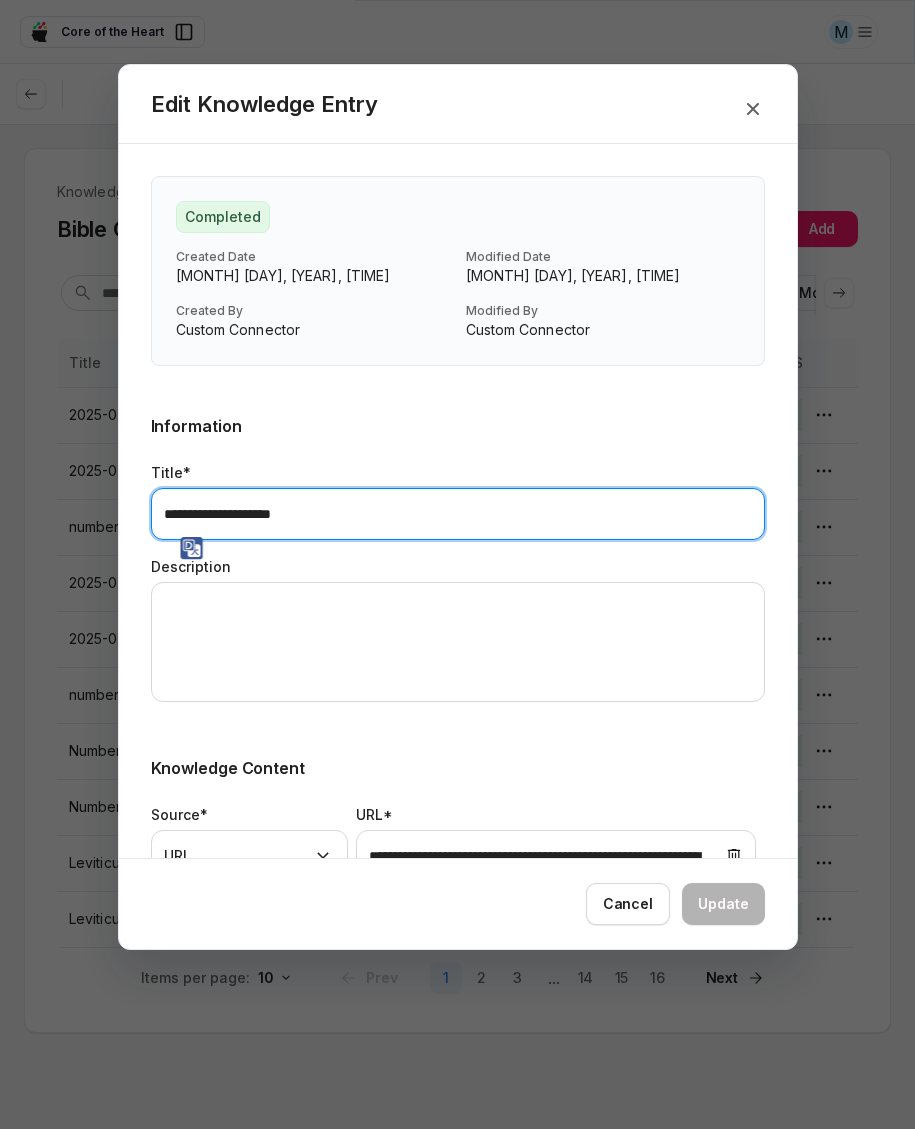 scroll, scrollTop: 230, scrollLeft: 0, axis: vertical 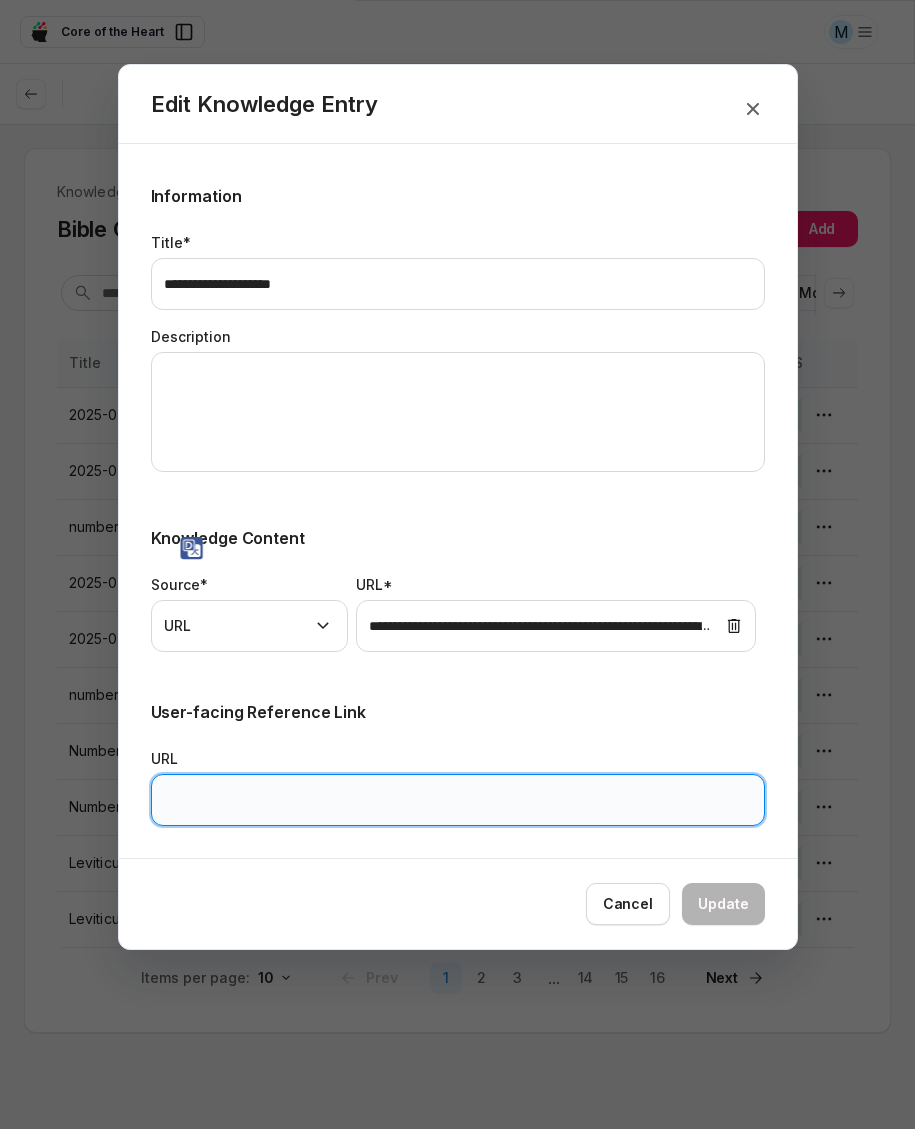 click on "URL" at bounding box center (458, 800) 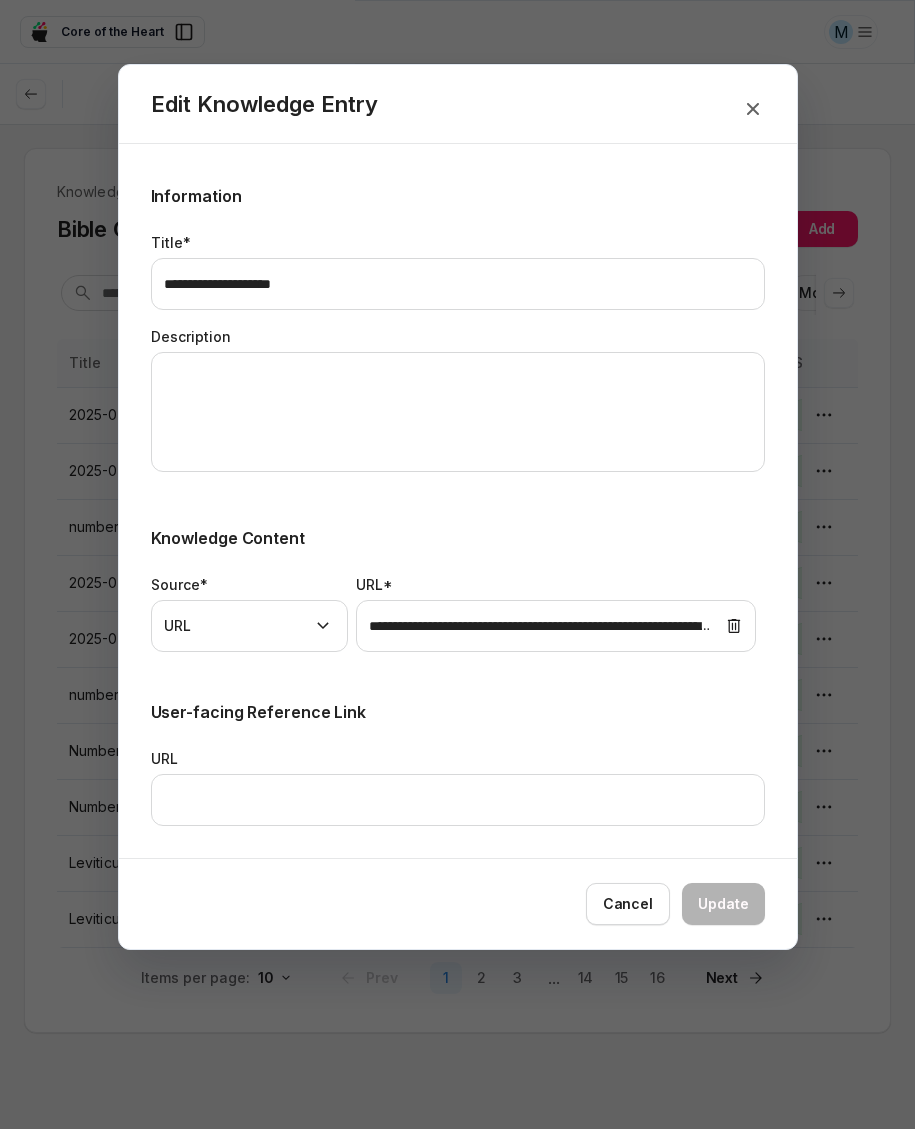 click on "**********" at bounding box center [458, 386] 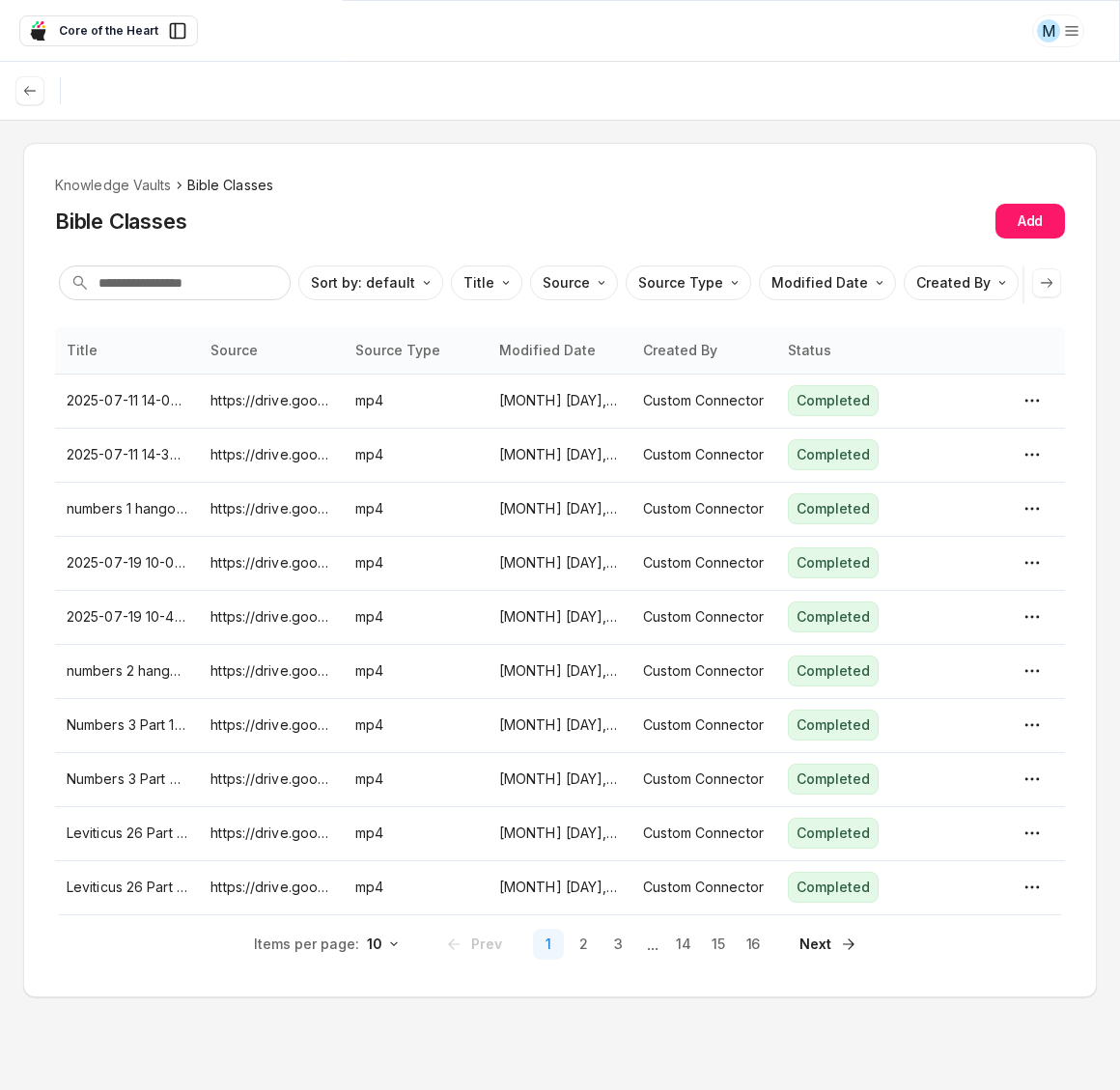scroll, scrollTop: 0, scrollLeft: 0, axis: both 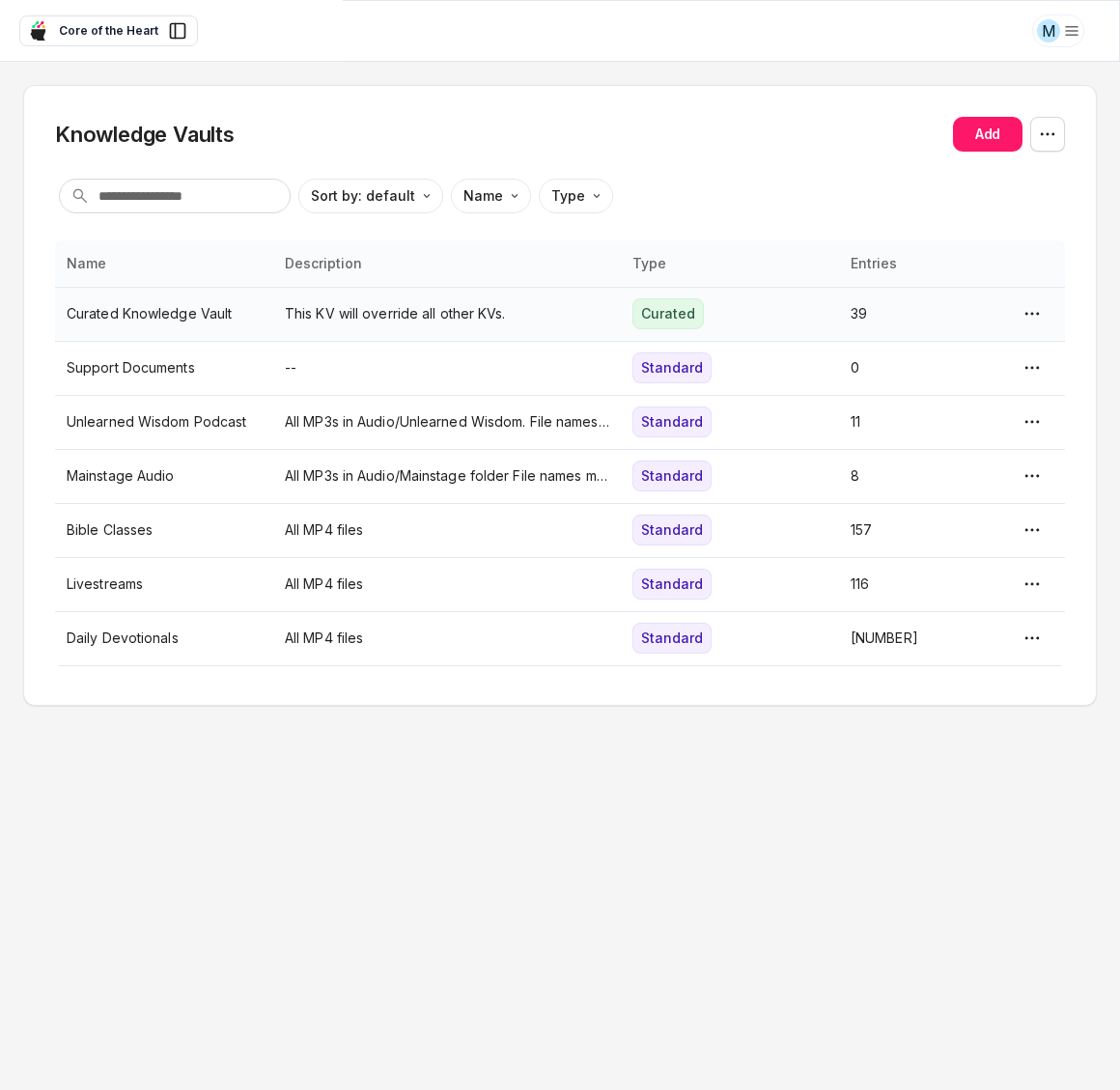 click on "Curated Knowledge Vault" at bounding box center (164, 314) 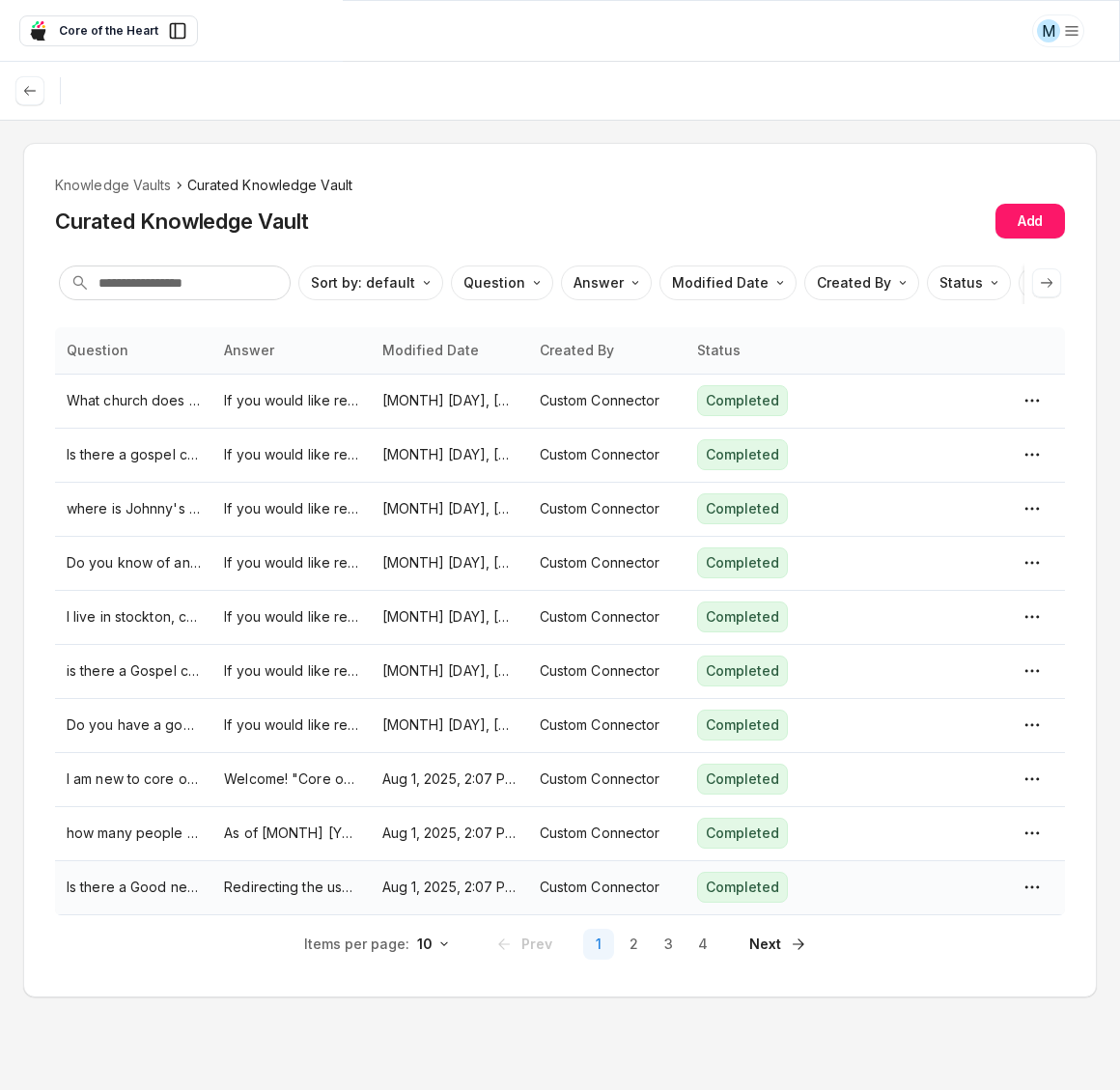 click on "Is there a Good news church in LA?" at bounding box center [133, 887] 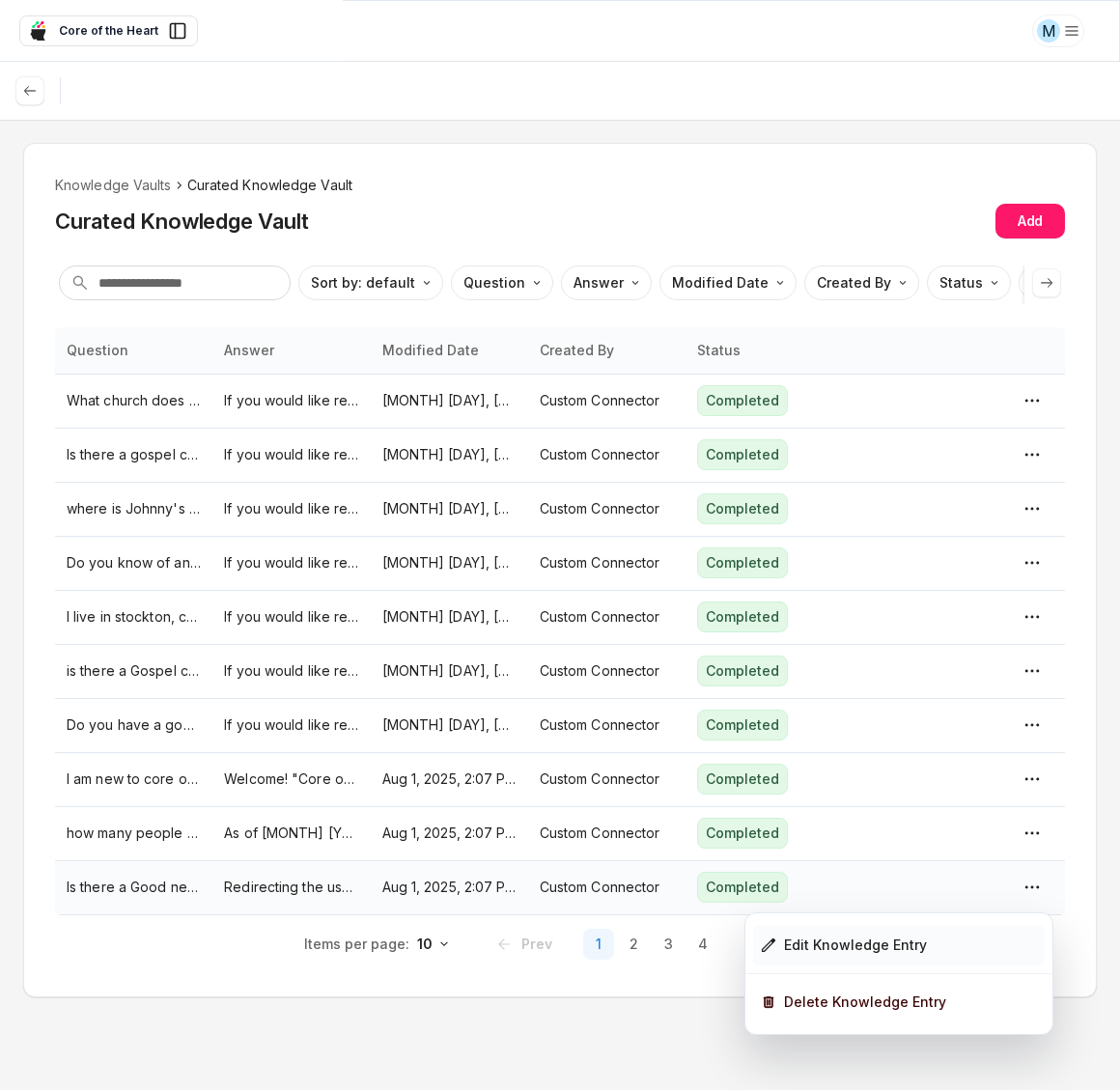 click on "Edit Knowledge Entry" at bounding box center [855, 945] 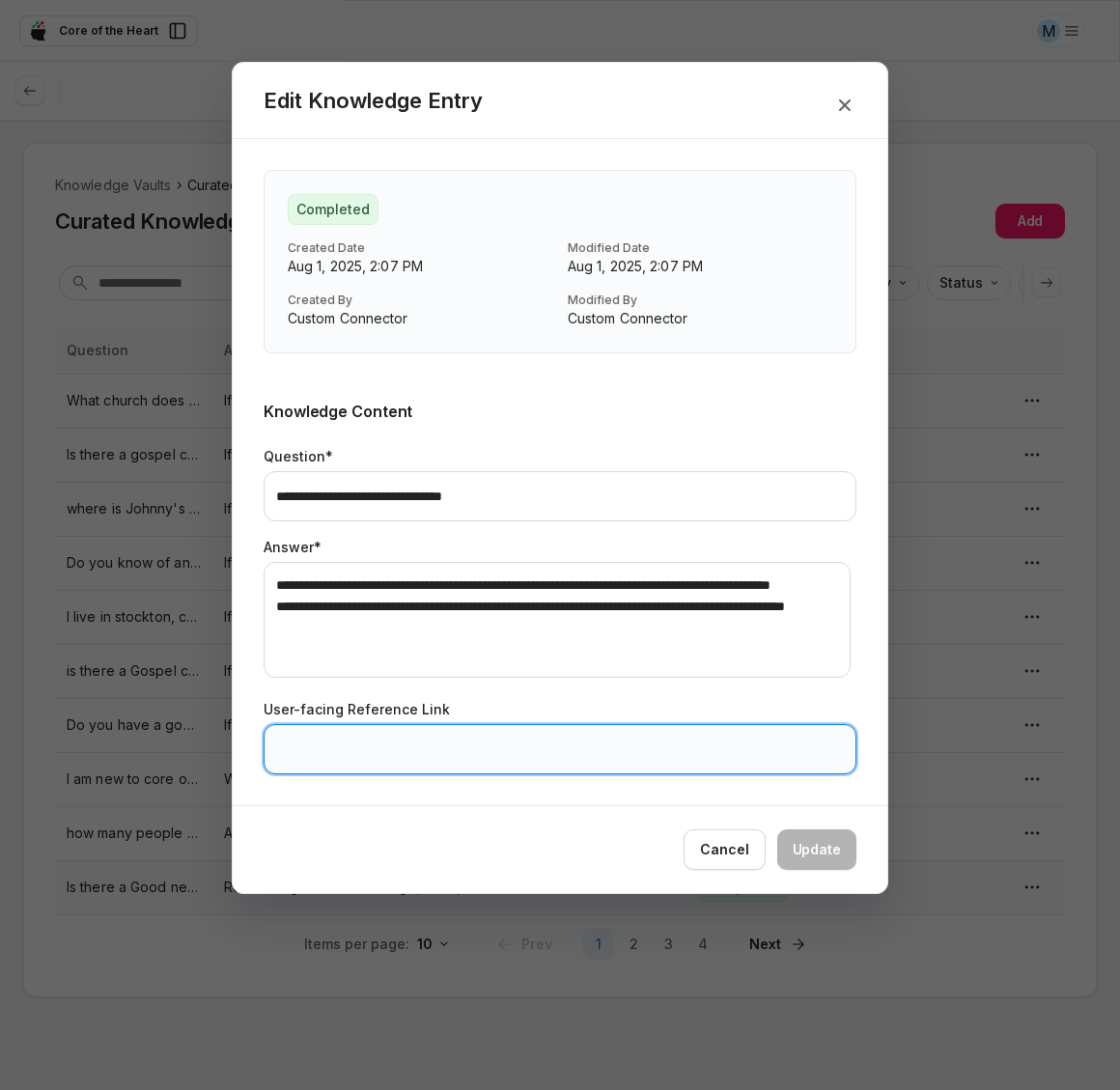 click on "User-facing Reference Link" at bounding box center (560, 749) 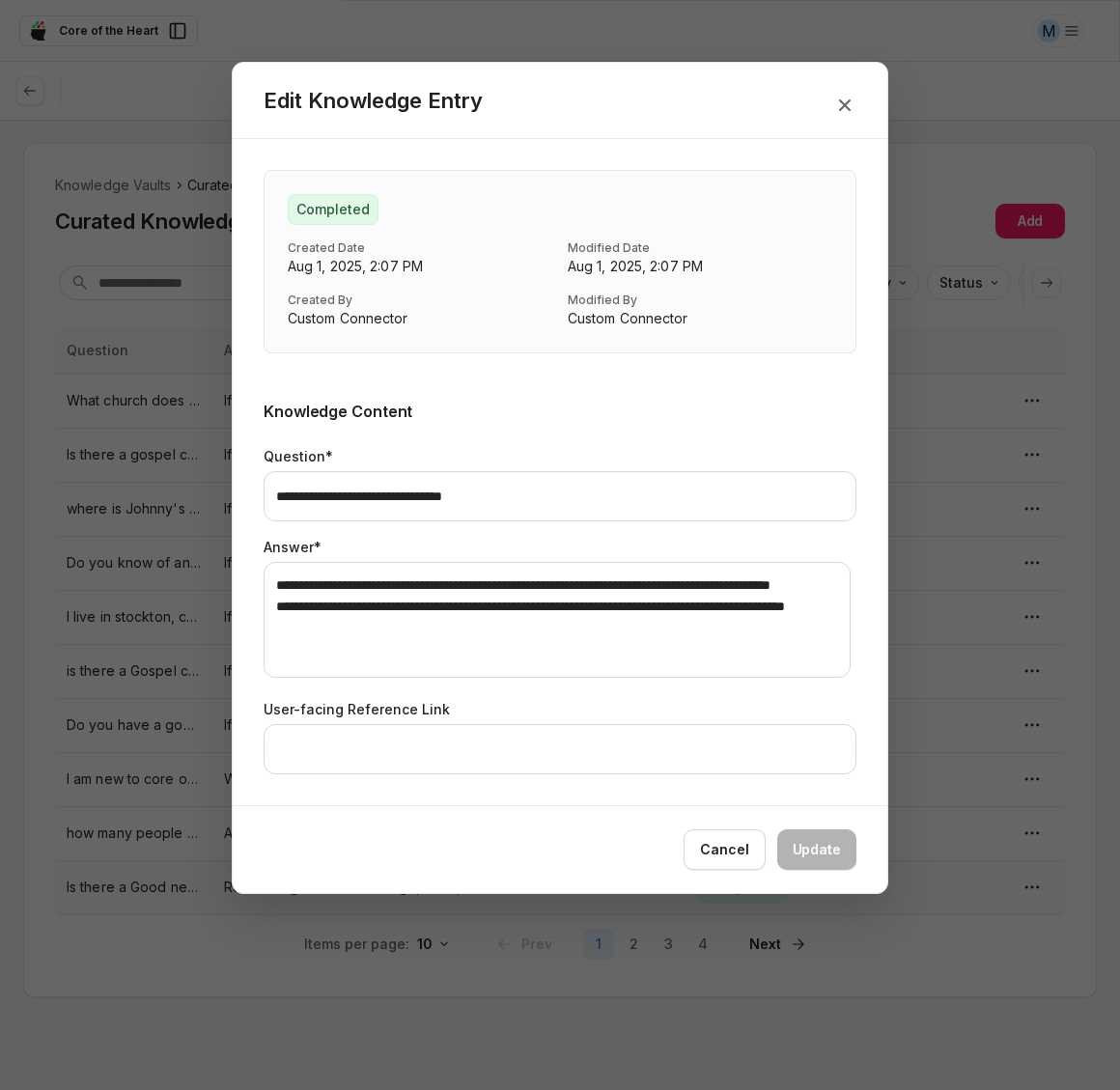 click on "**********" at bounding box center (560, 472) 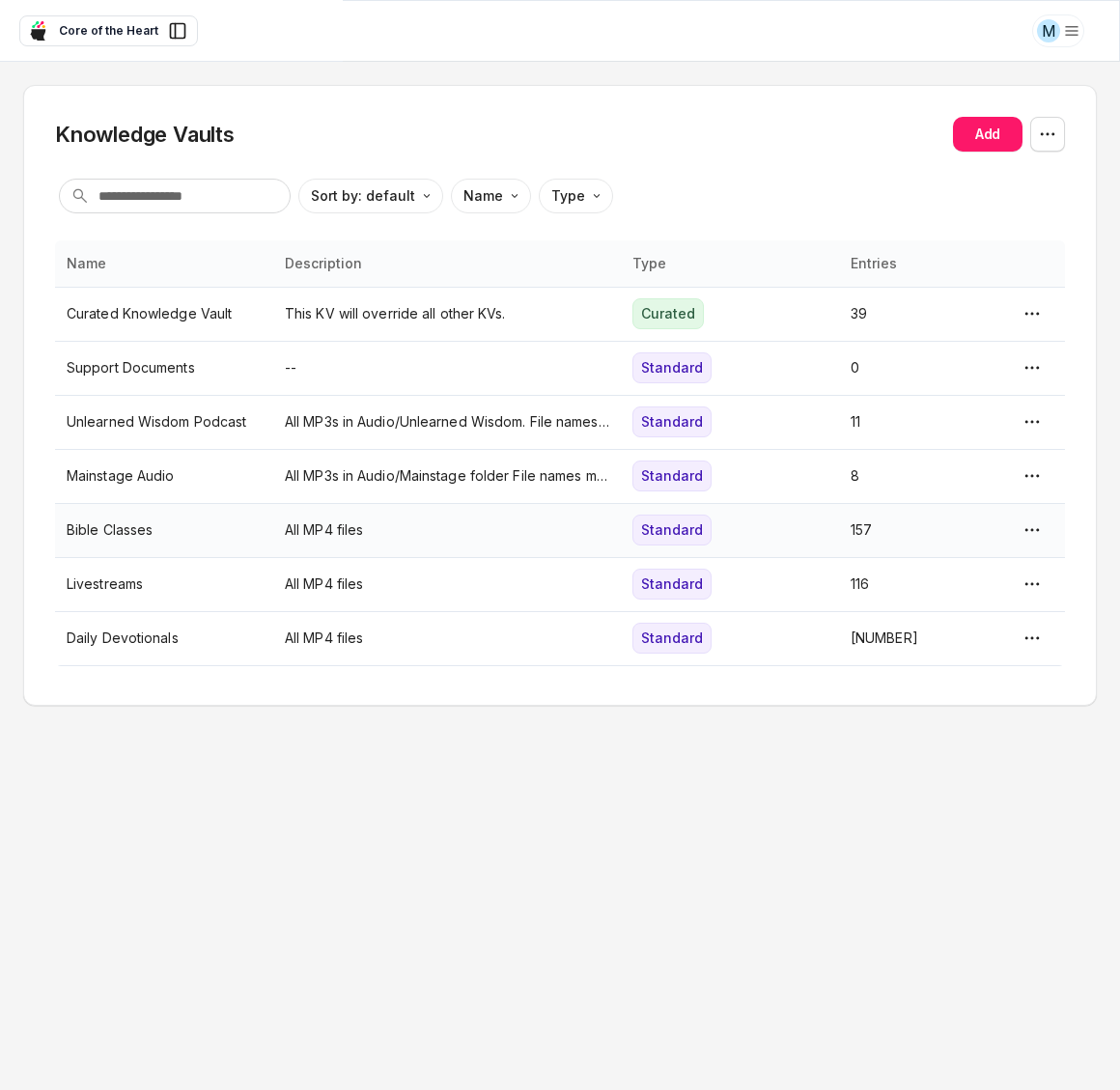 click on "Bible Classes" at bounding box center [164, 530] 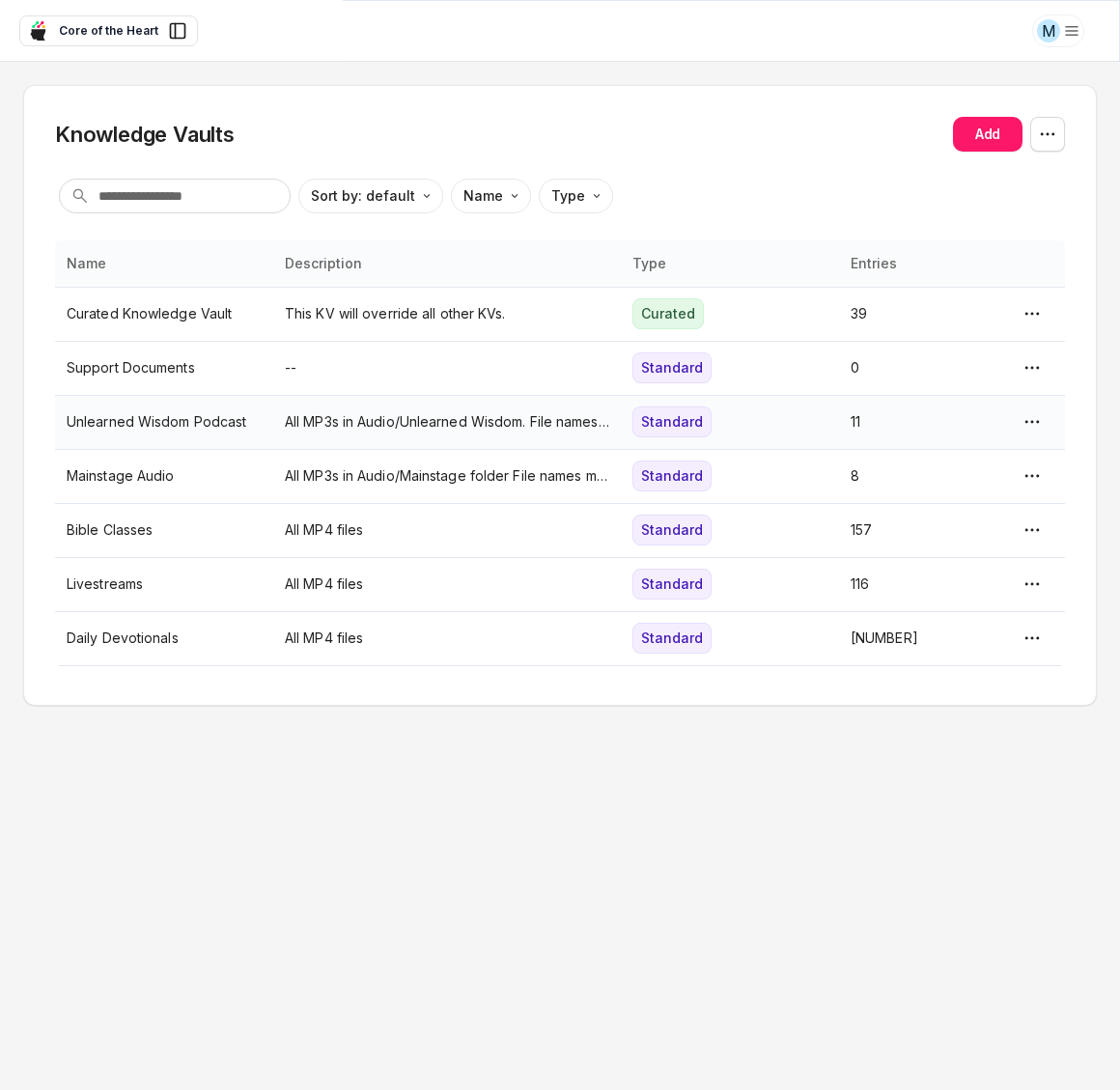 click on "Unlearned Wisdom Podcast" at bounding box center [164, 422] 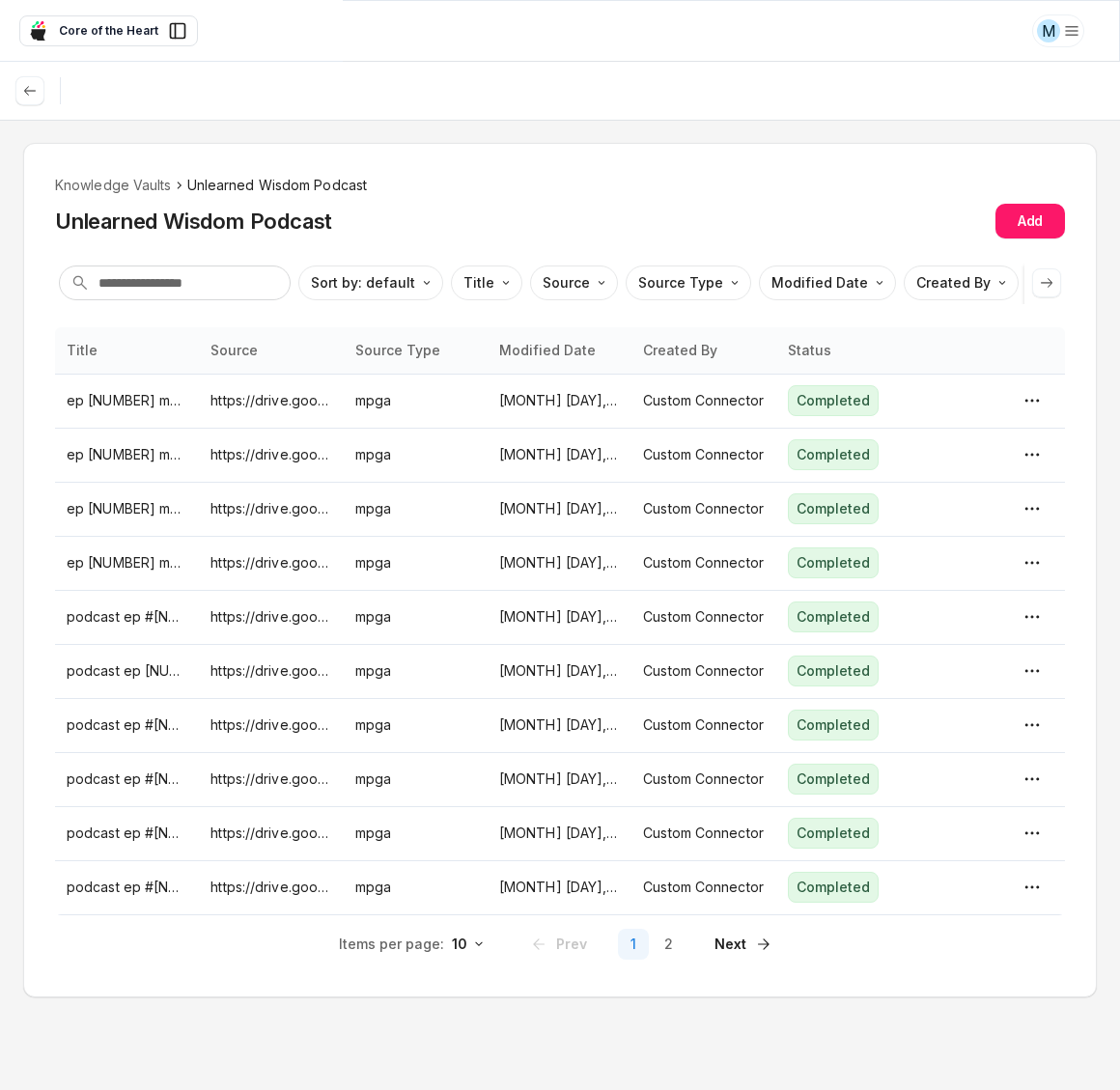 click on "ep [NUMBER] mp3.mp3" at bounding box center (126, 401) 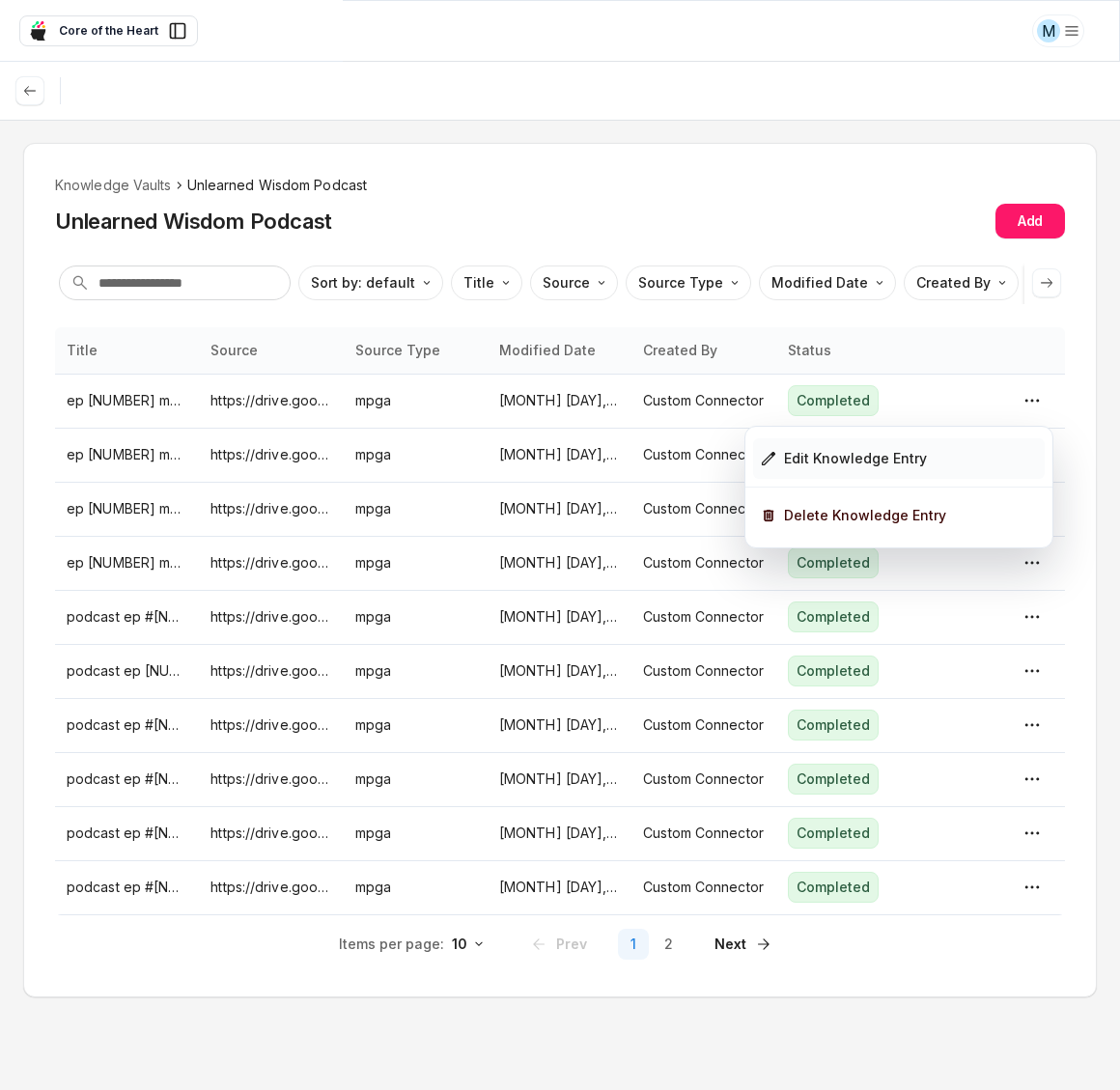 click on "Edit Knowledge Entry" at bounding box center (855, 459) 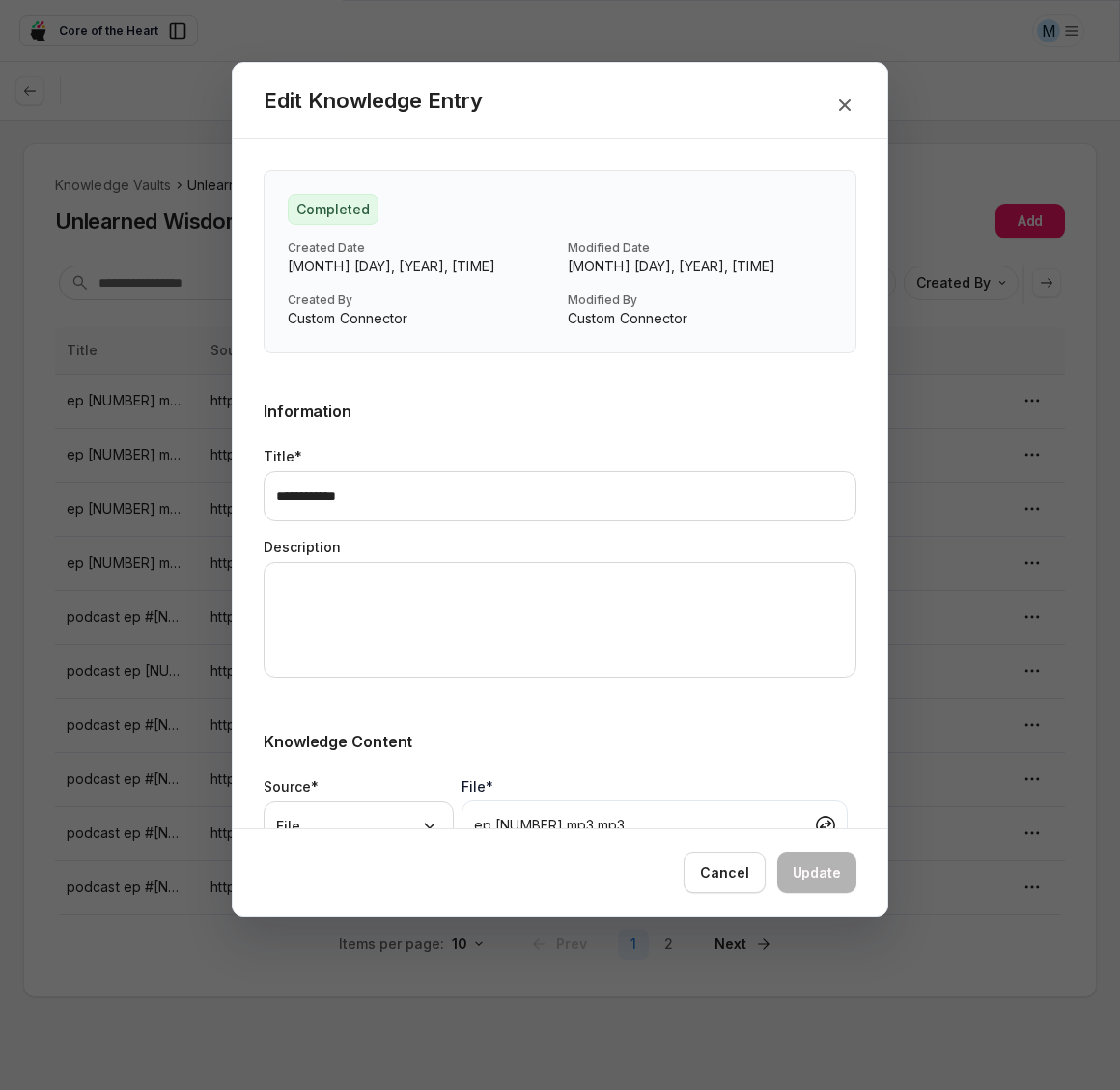 click at bounding box center [560, 545] 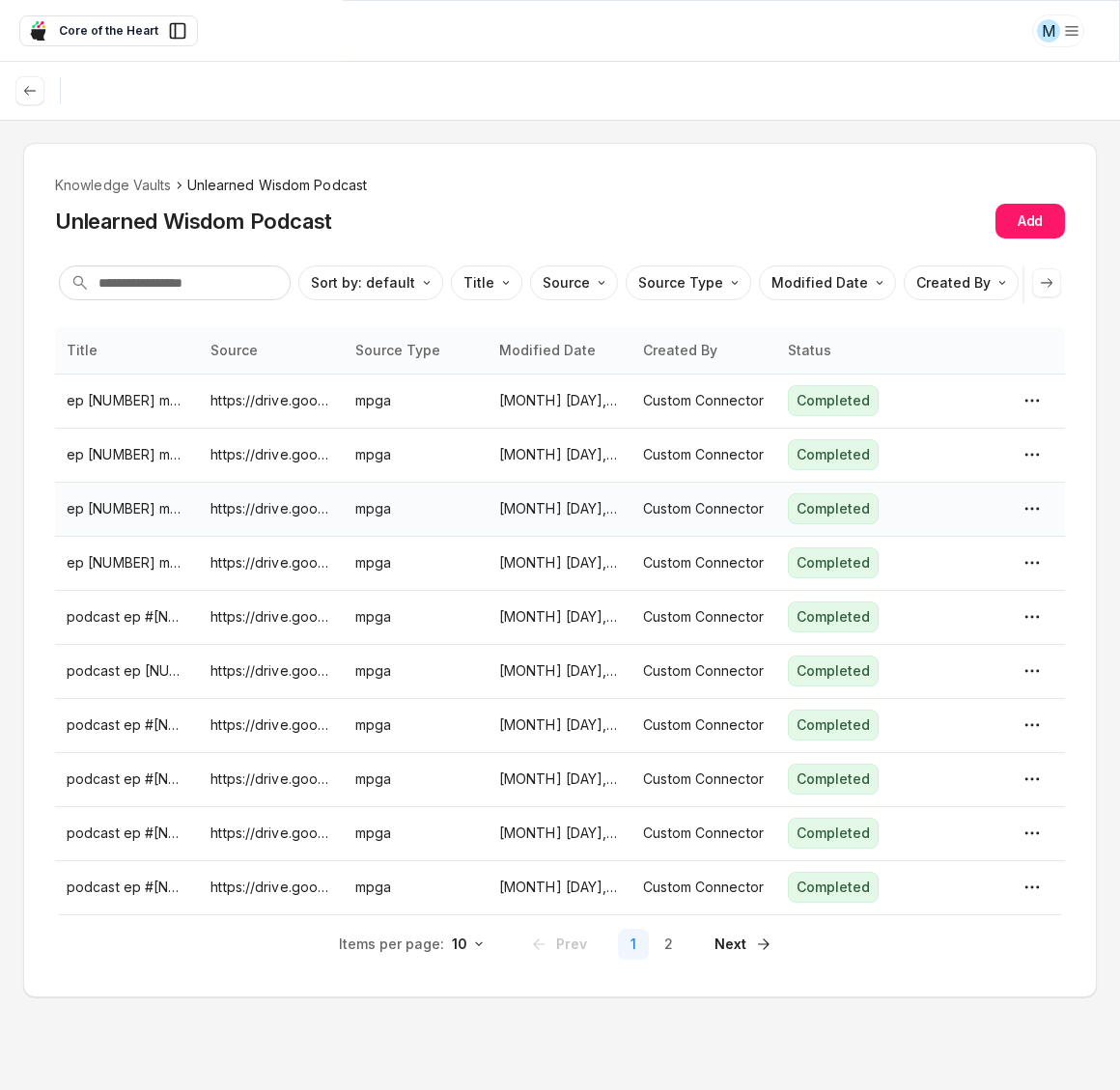 click on "ep [NUMBER] mp3.mp3" at bounding box center (126, 509) 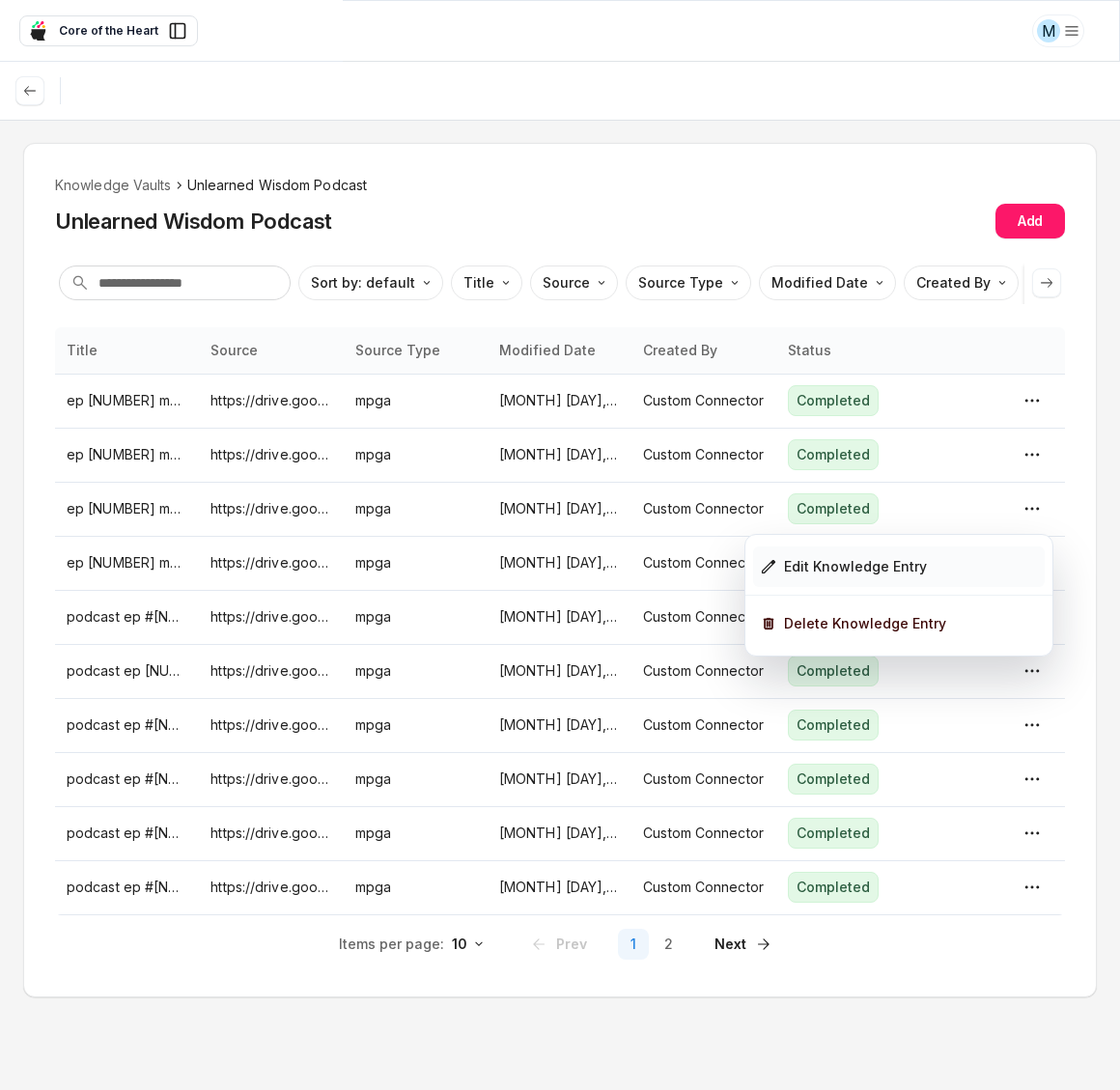 click on "Edit Knowledge Entry" at bounding box center (855, 567) 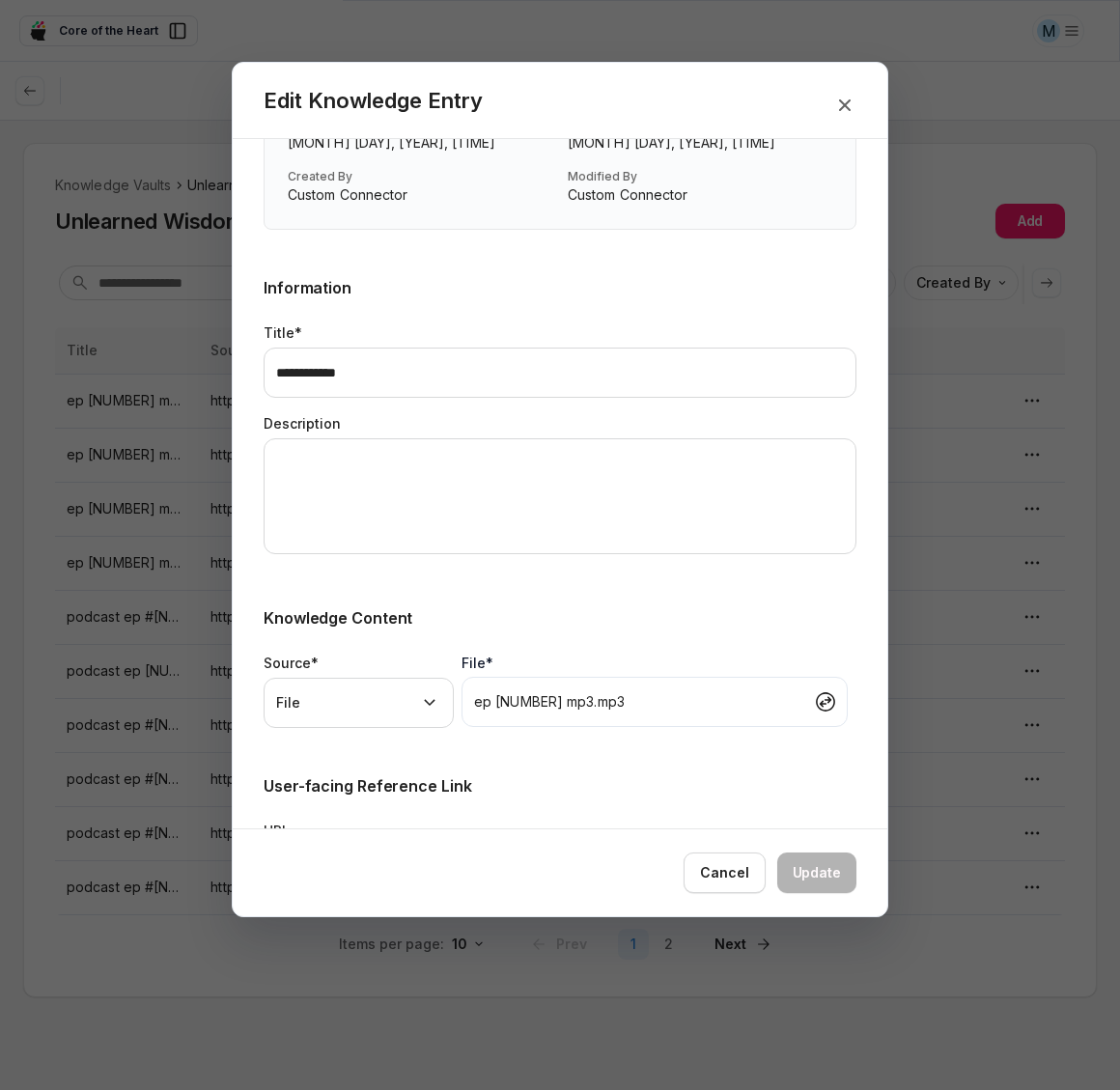 scroll, scrollTop: 222, scrollLeft: 0, axis: vertical 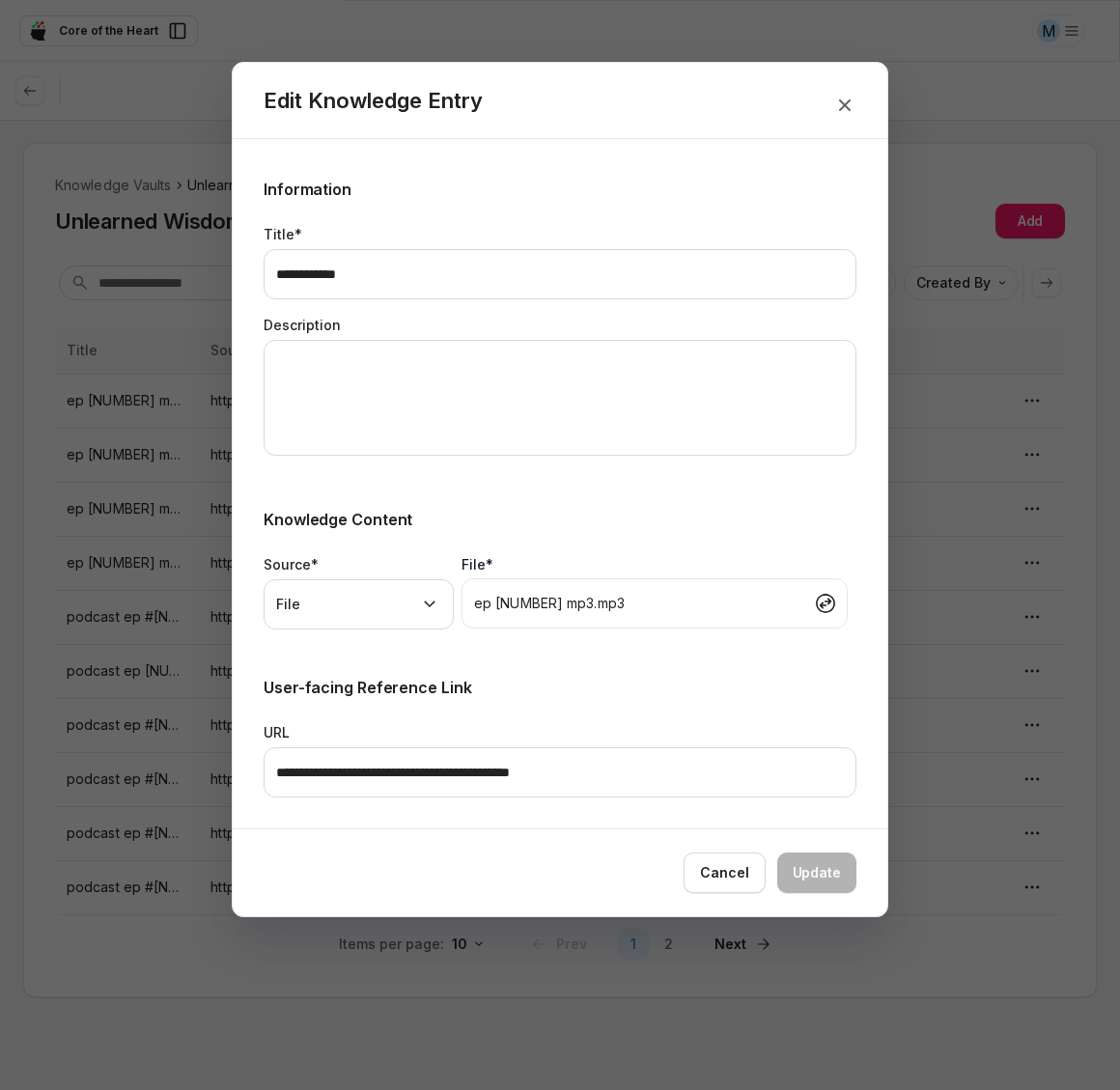 type 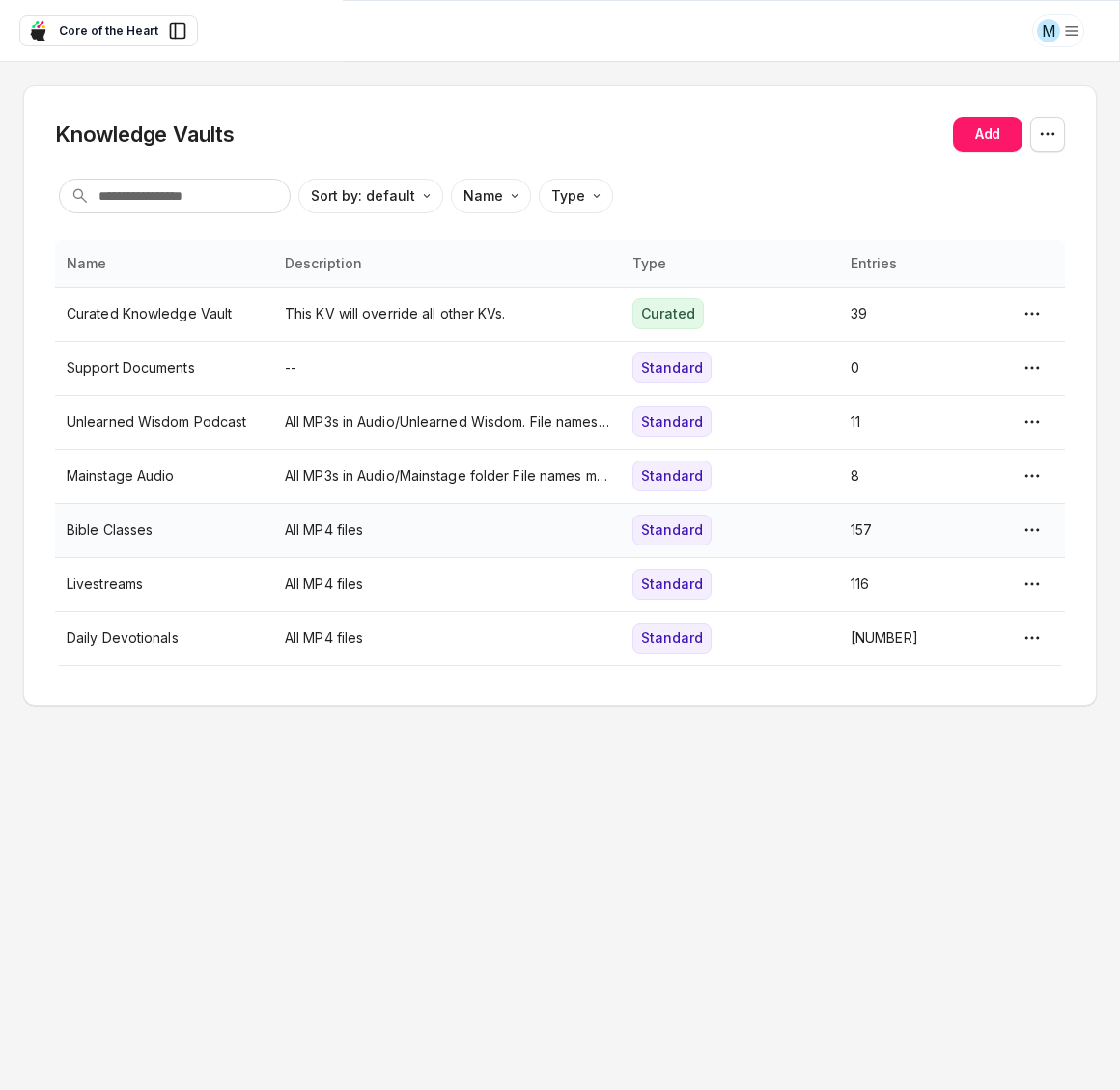 click on "Bible Classes" at bounding box center [164, 530] 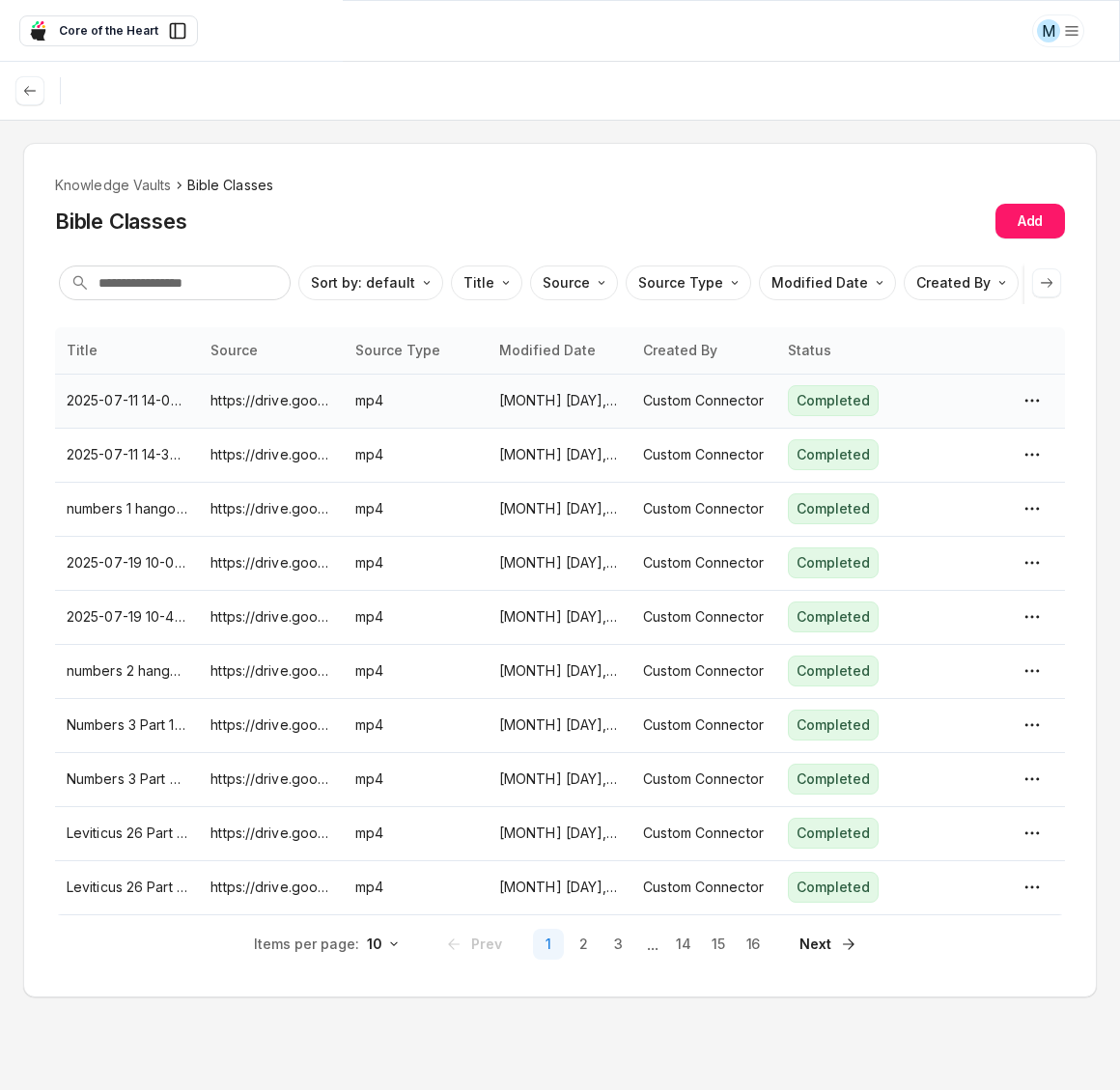 click on "https://drive.google.com/file/d/1A12dNnMz_62zrXJzhNRHi-k7T682nfsl/view?usp=drivesdk" at bounding box center (270, 401) 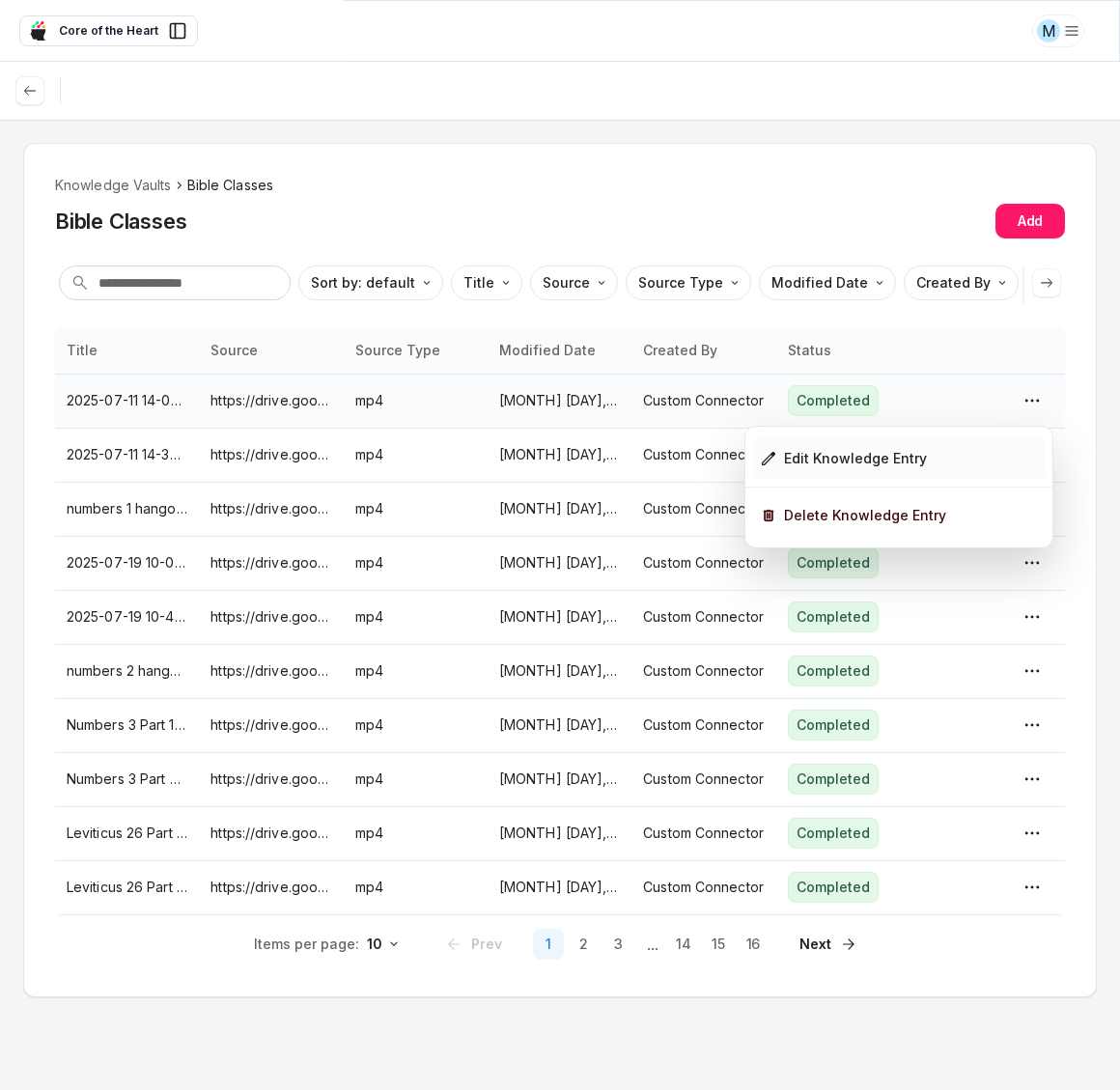 click on "Edit Knowledge Entry" at bounding box center (899, 459) 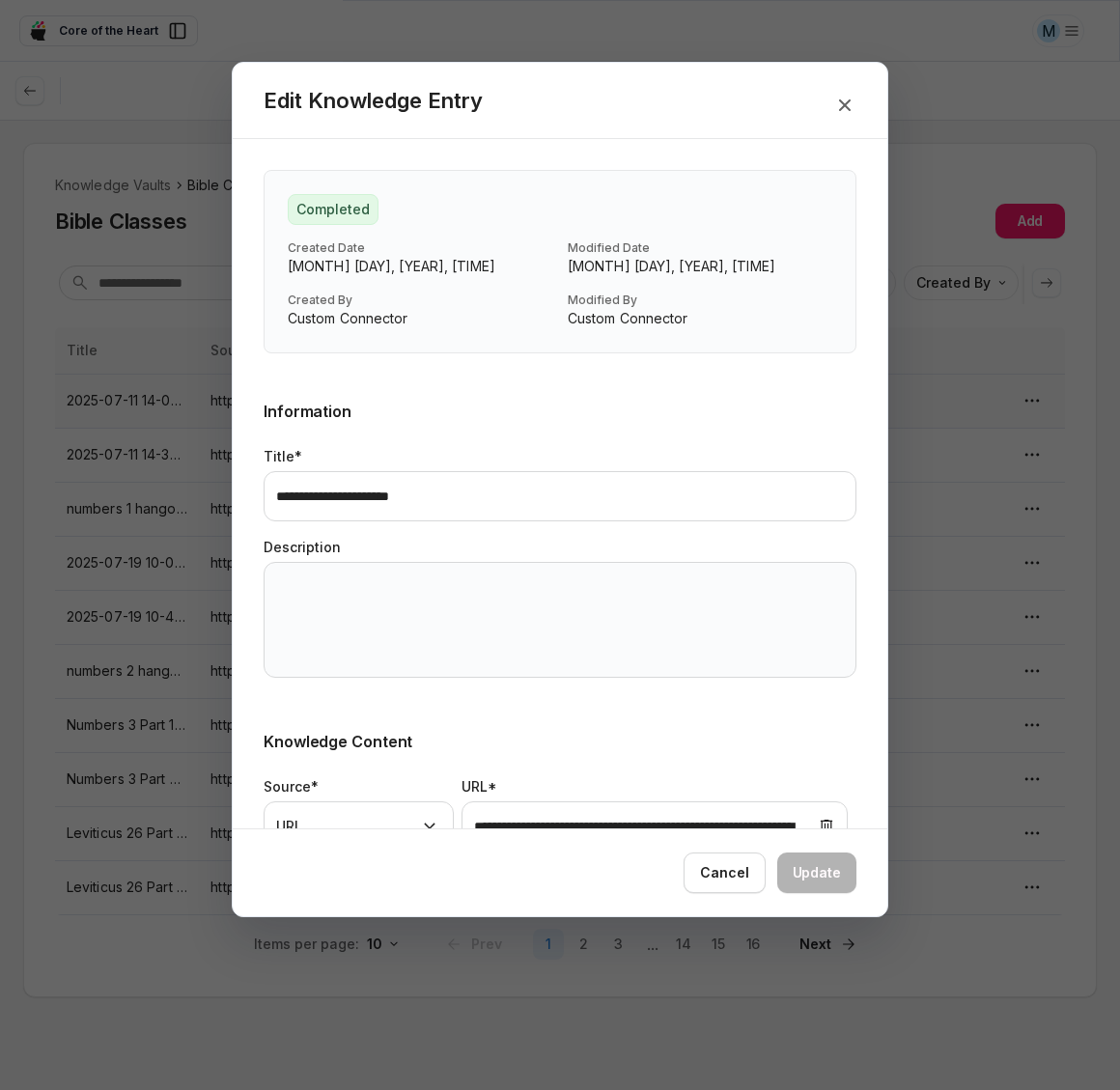 type on "*" 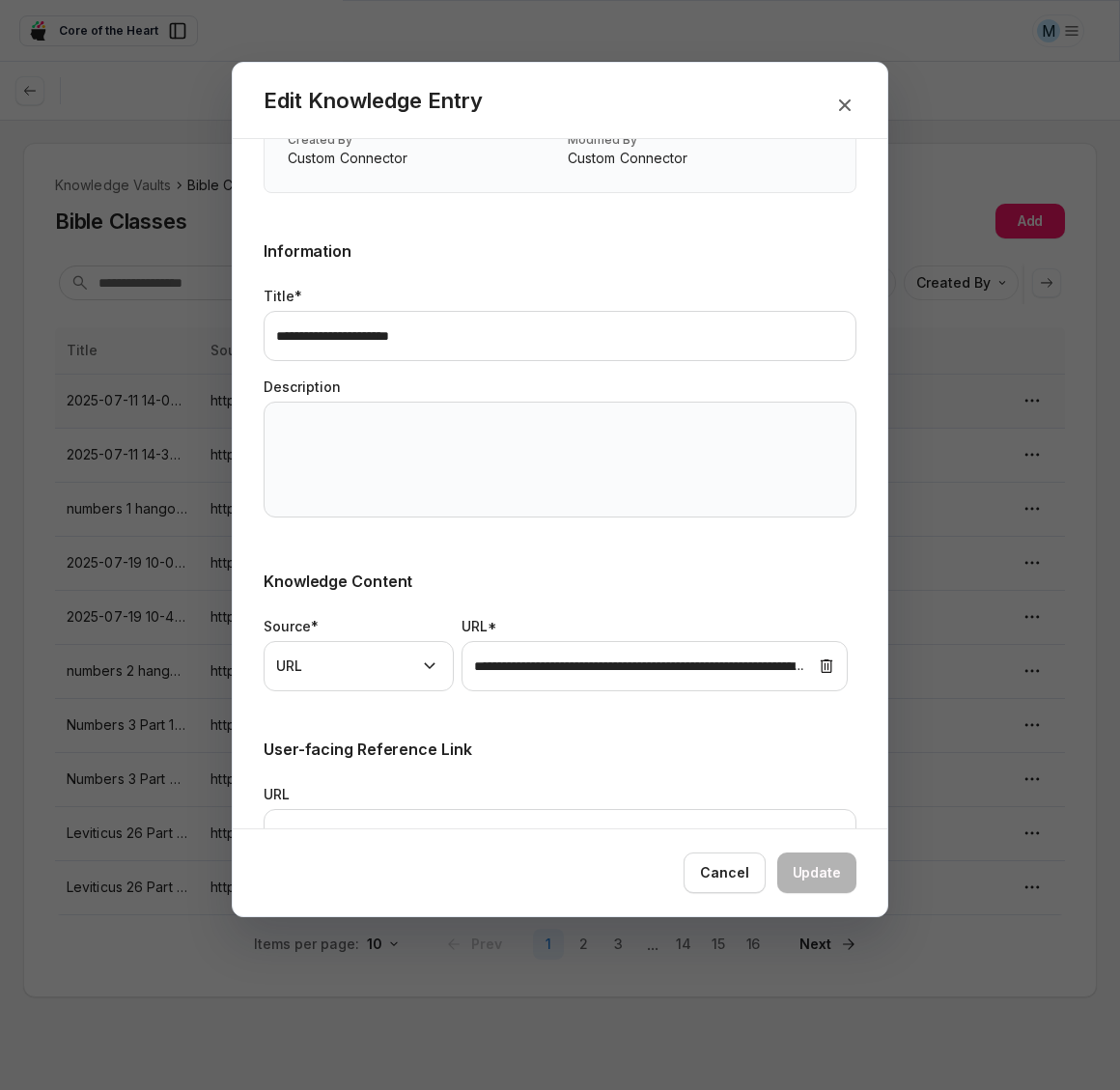 scroll, scrollTop: 222, scrollLeft: 0, axis: vertical 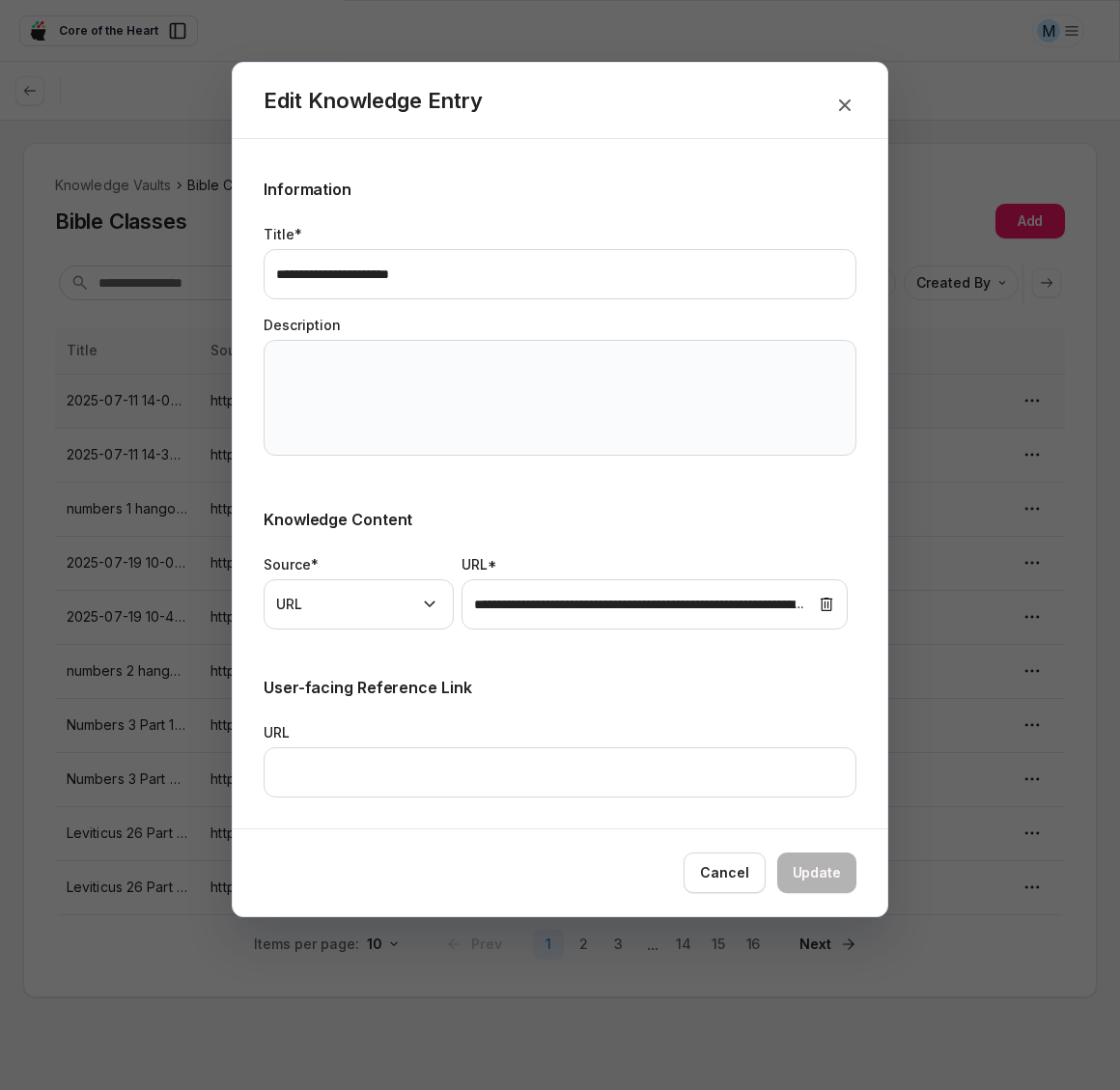 type 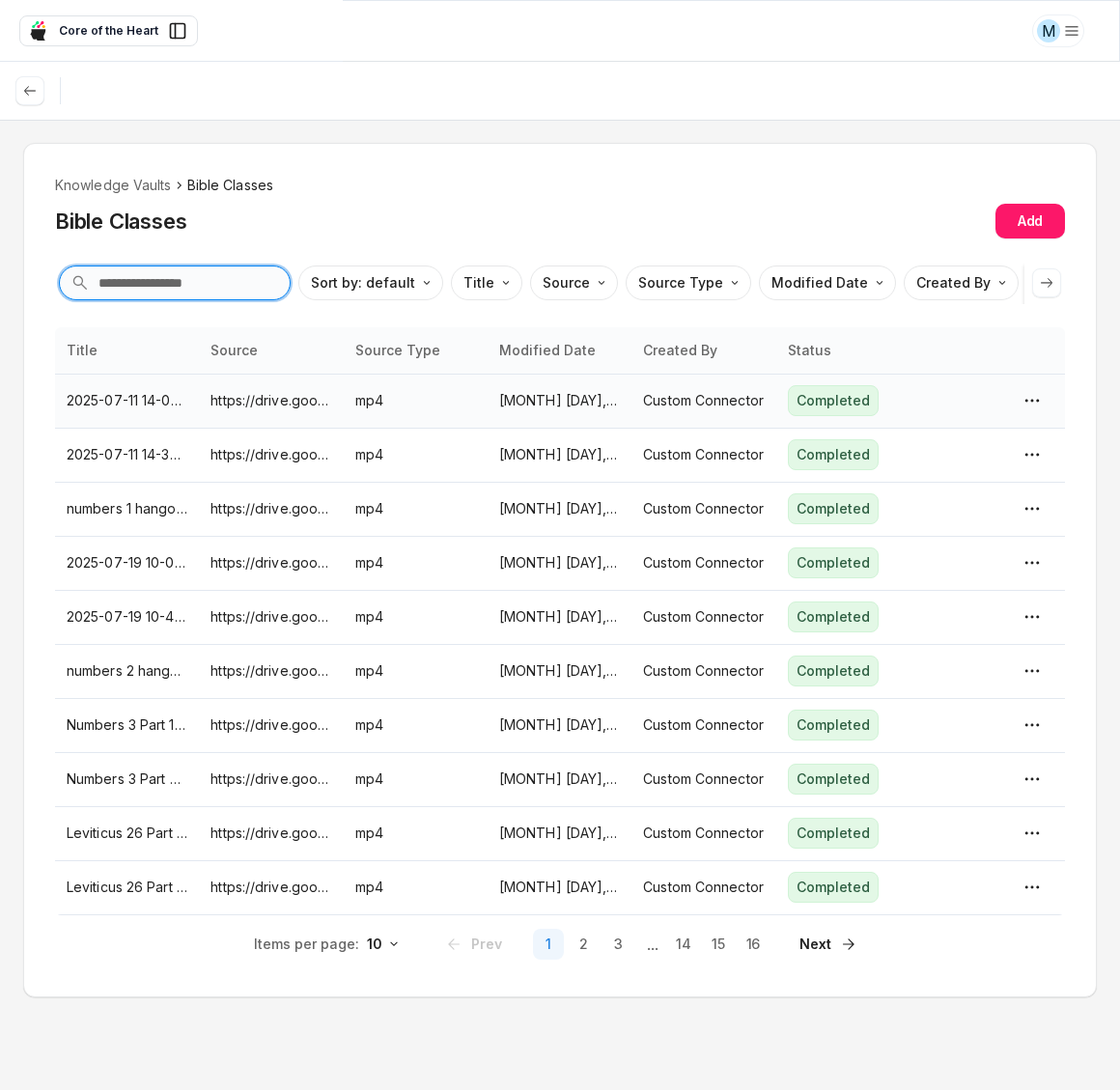 click at bounding box center [175, 283] 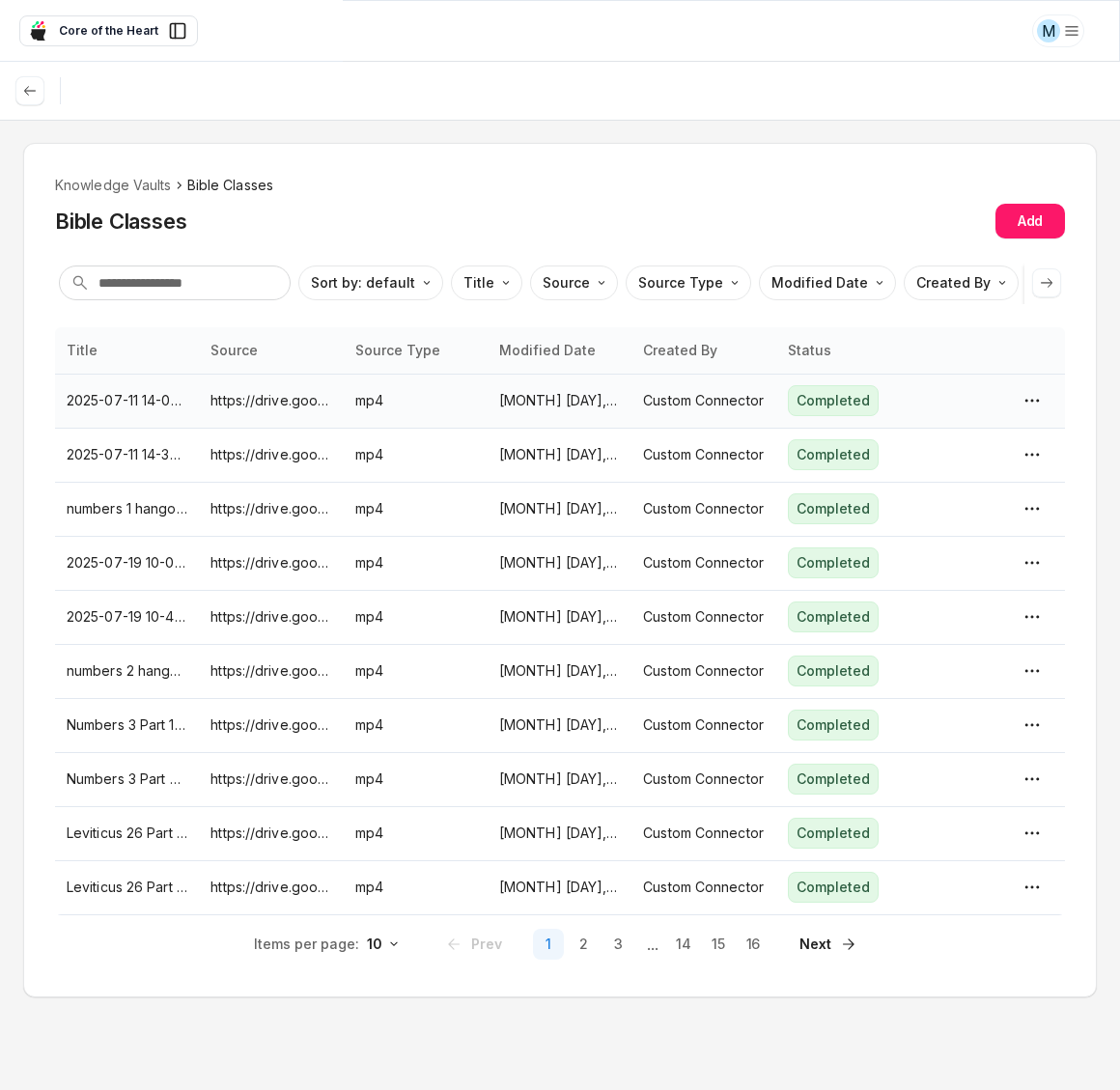 click on "2025-07-11 14-07-29.mp4" at bounding box center (126, 401) 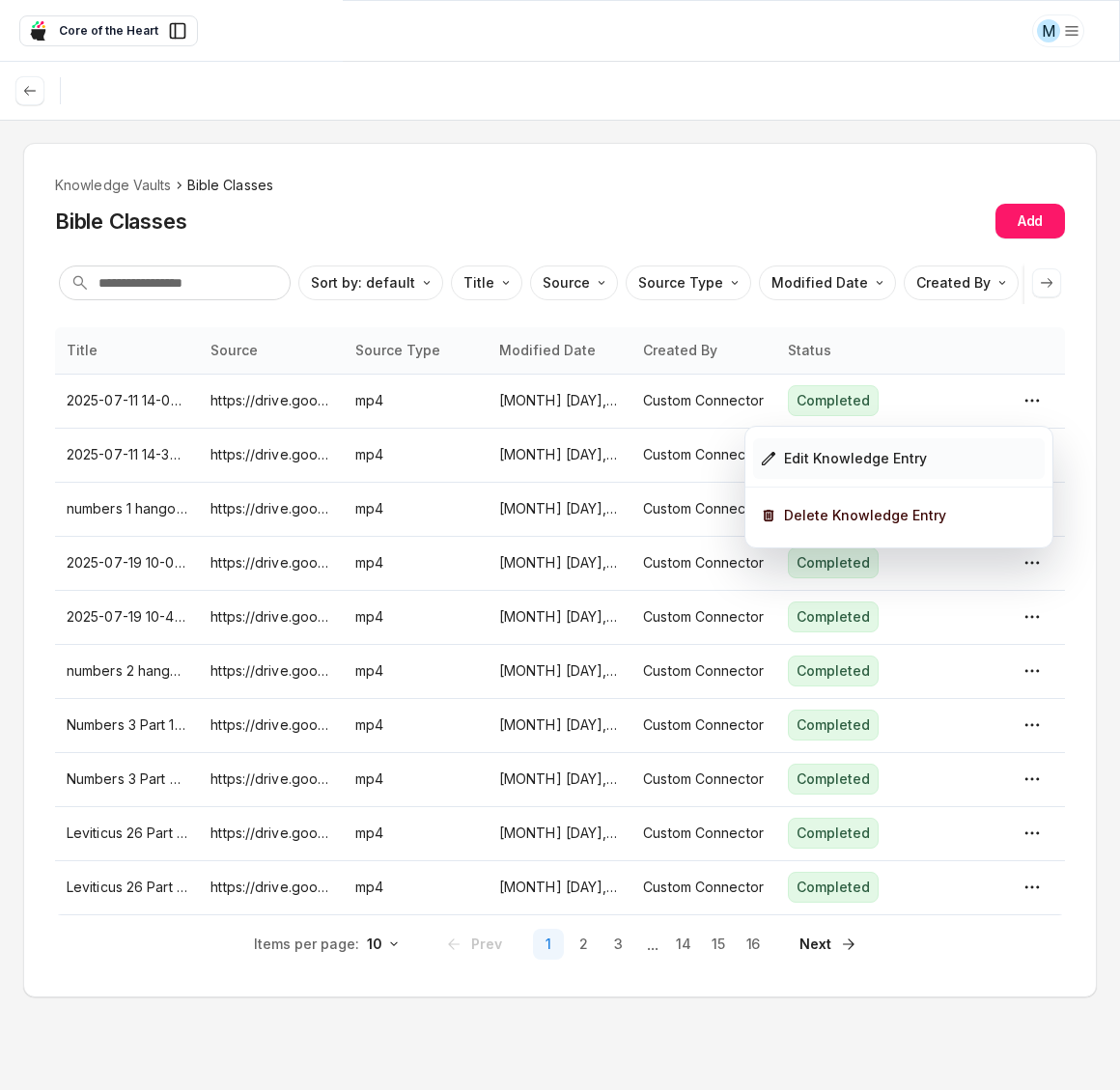 click on "Edit Knowledge Entry" at bounding box center [899, 459] 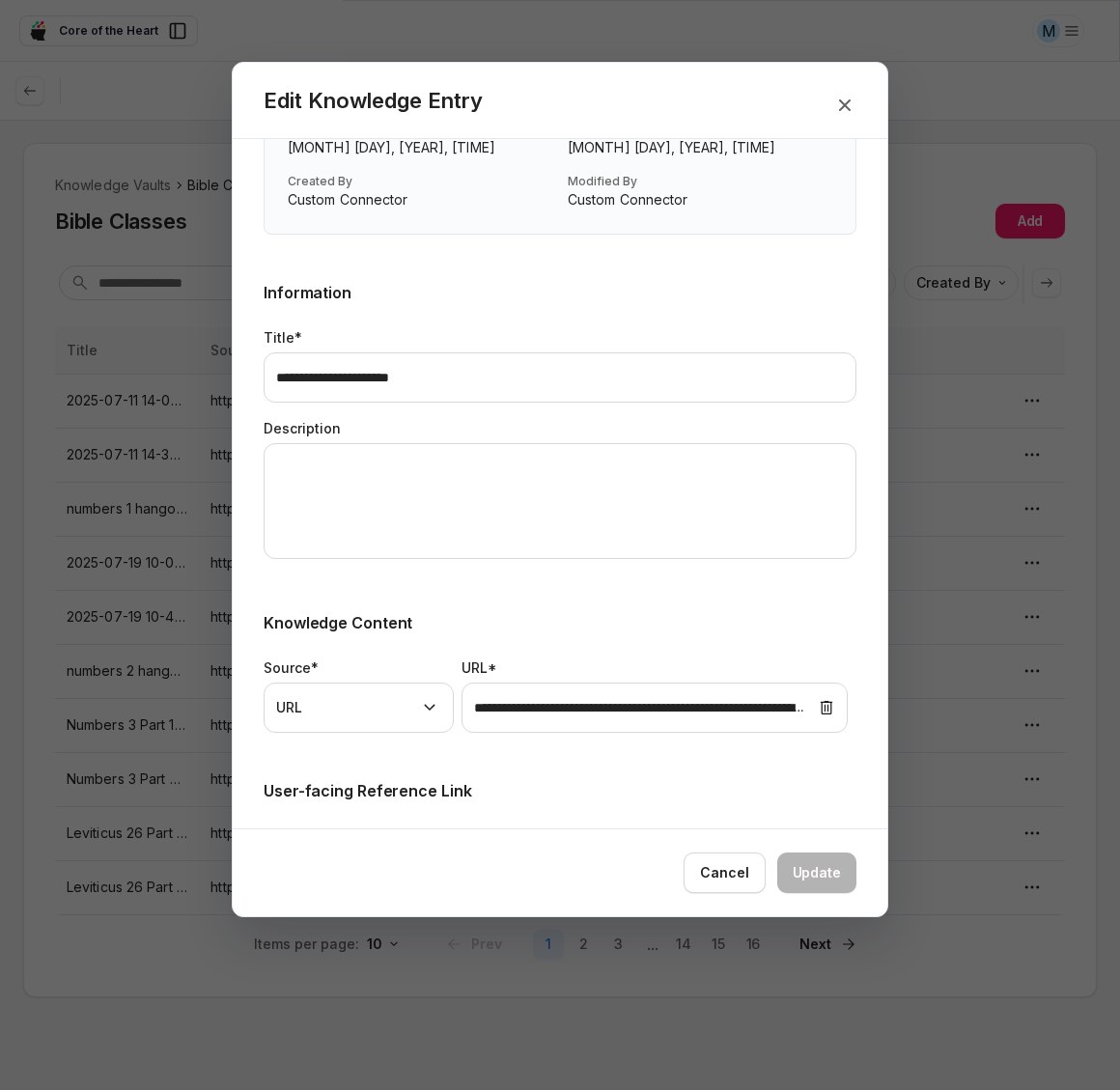 scroll, scrollTop: 222, scrollLeft: 0, axis: vertical 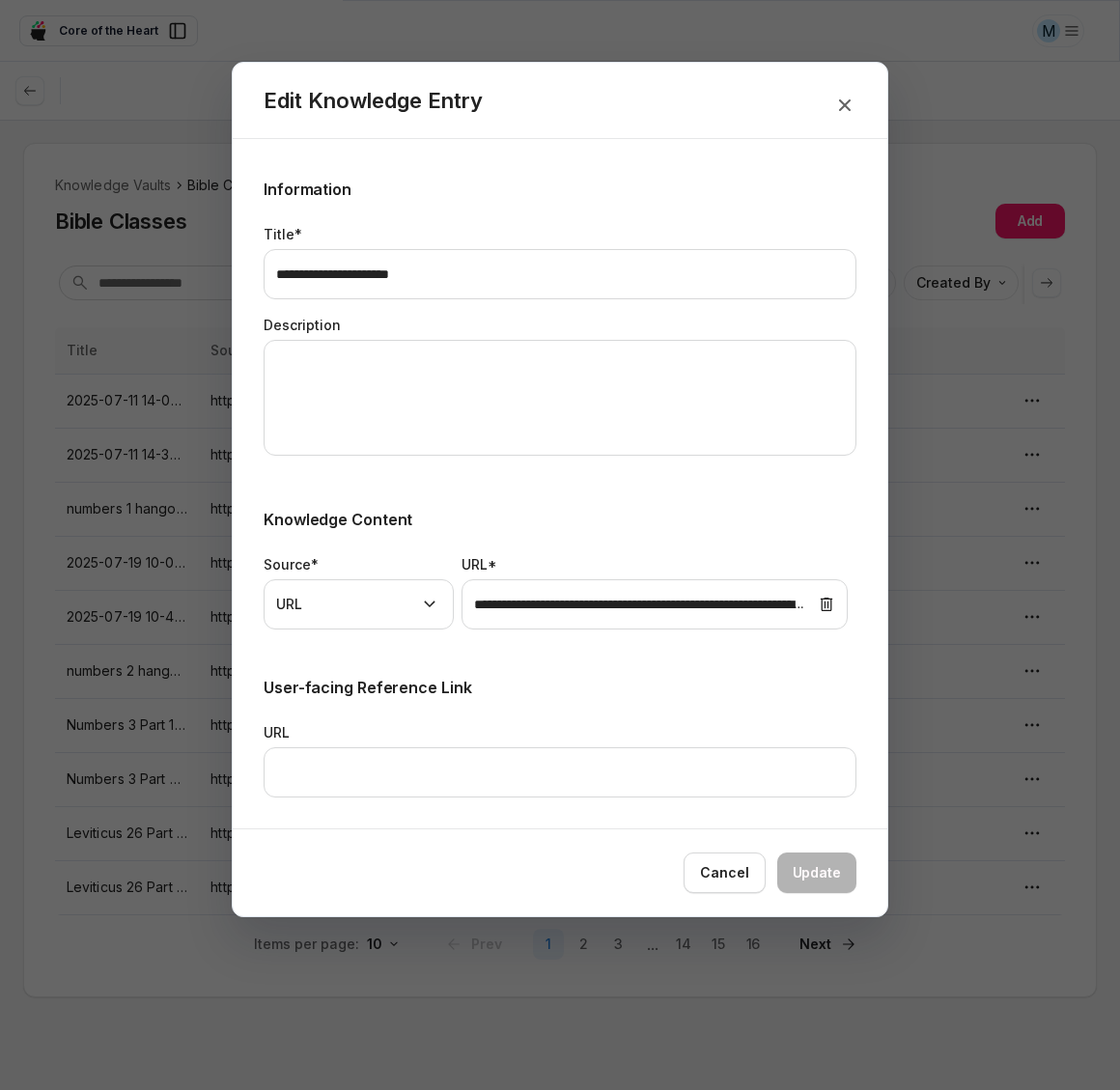 click on "User-facing Reference Link URL" at bounding box center (560, 737) 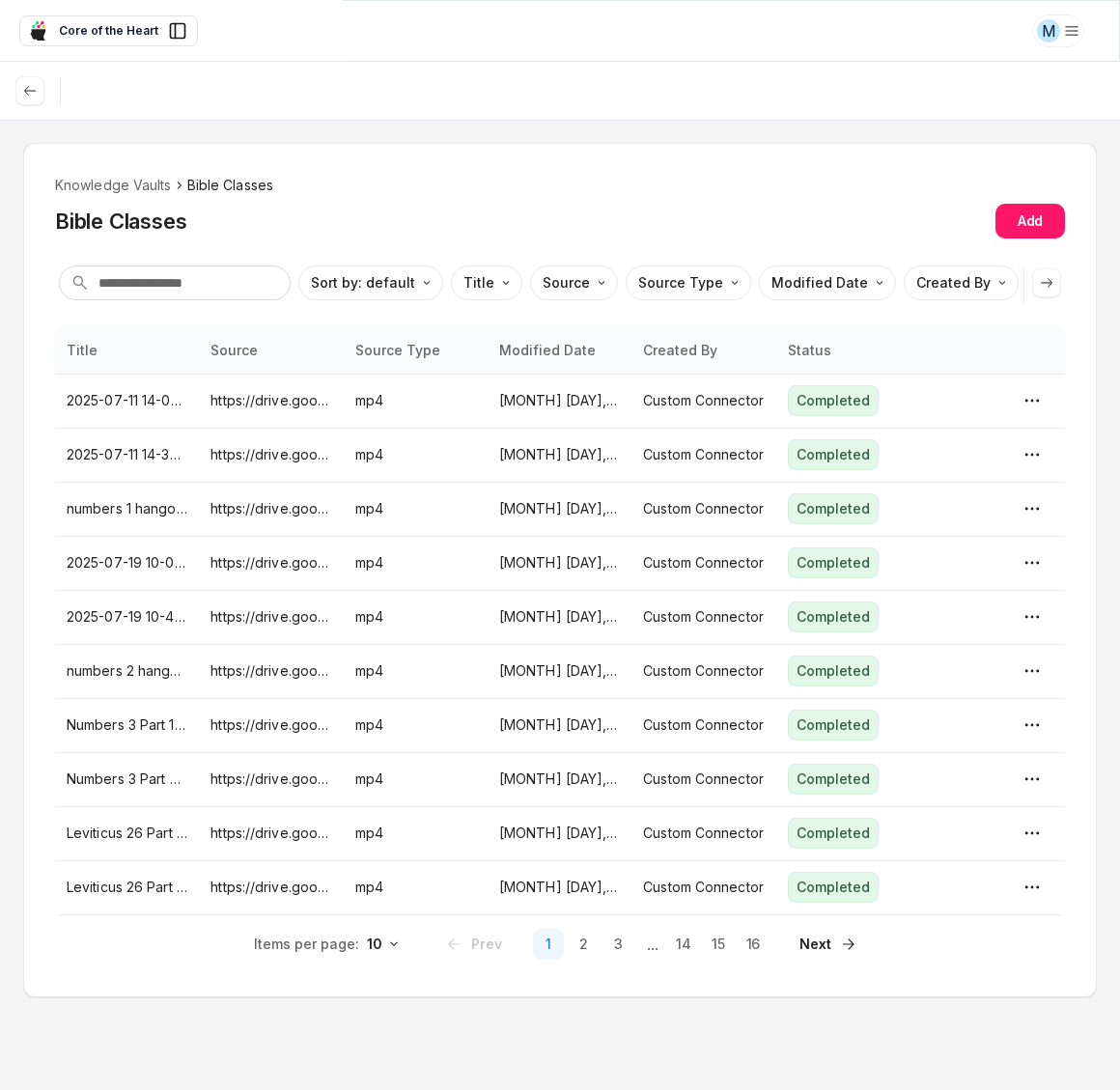 type on "*" 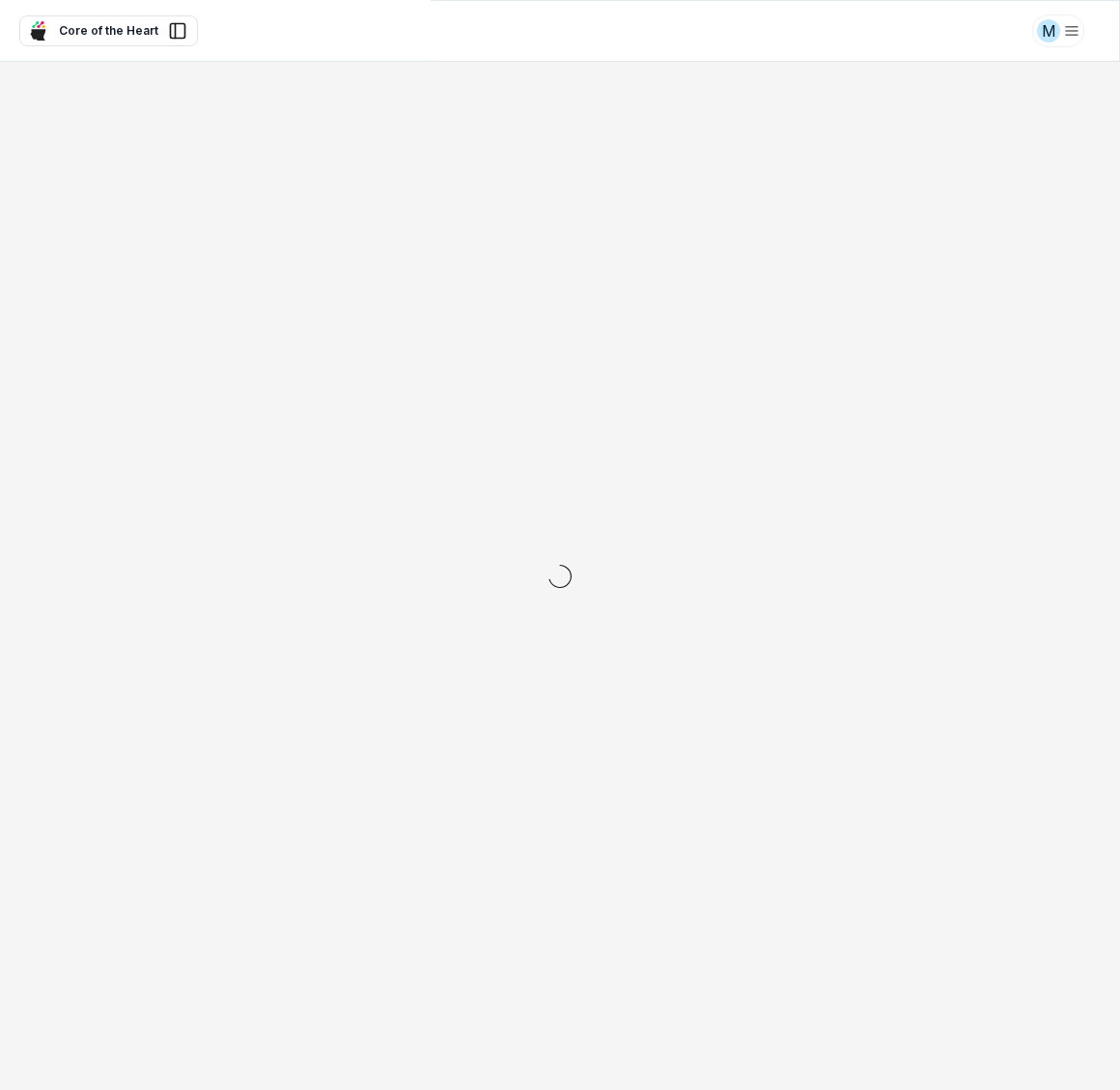 scroll, scrollTop: 0, scrollLeft: 0, axis: both 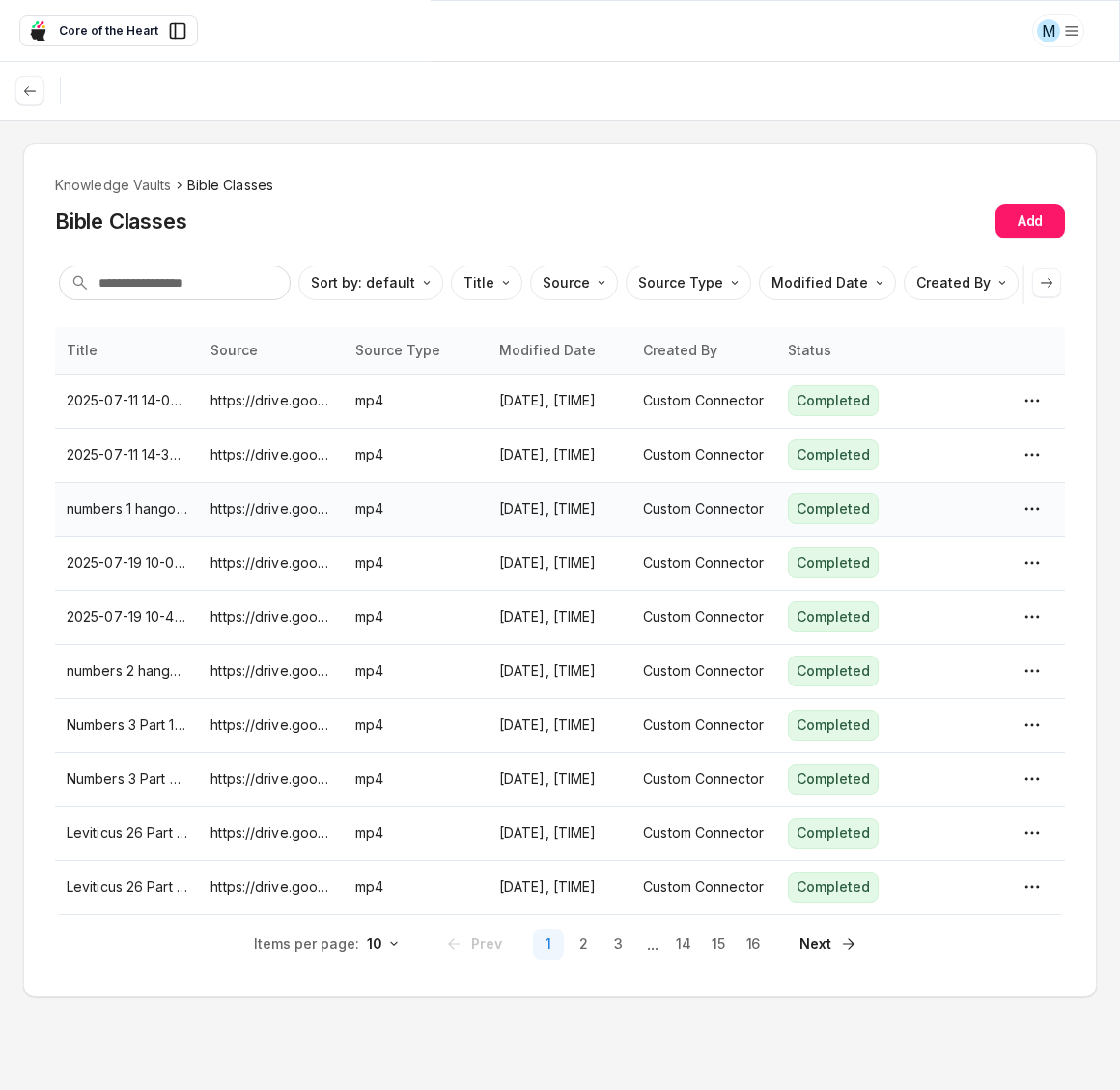 click on "https://drive.google.com/file/d/1RtLkf78v5Kb9xiNYhL5Dhyq3p7SsVtlO/view?usp=drivesdk" at bounding box center (270, 509) 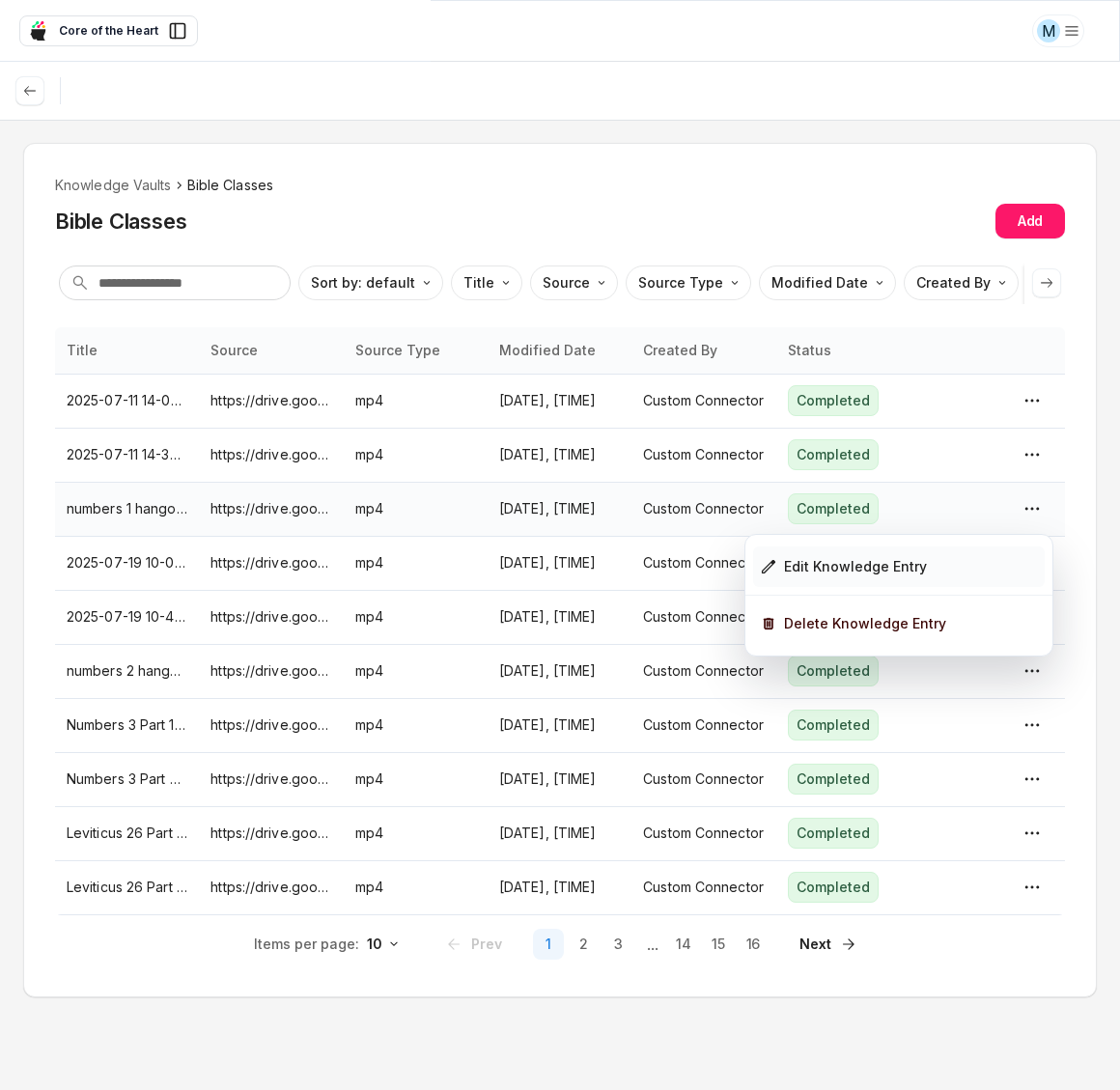 click 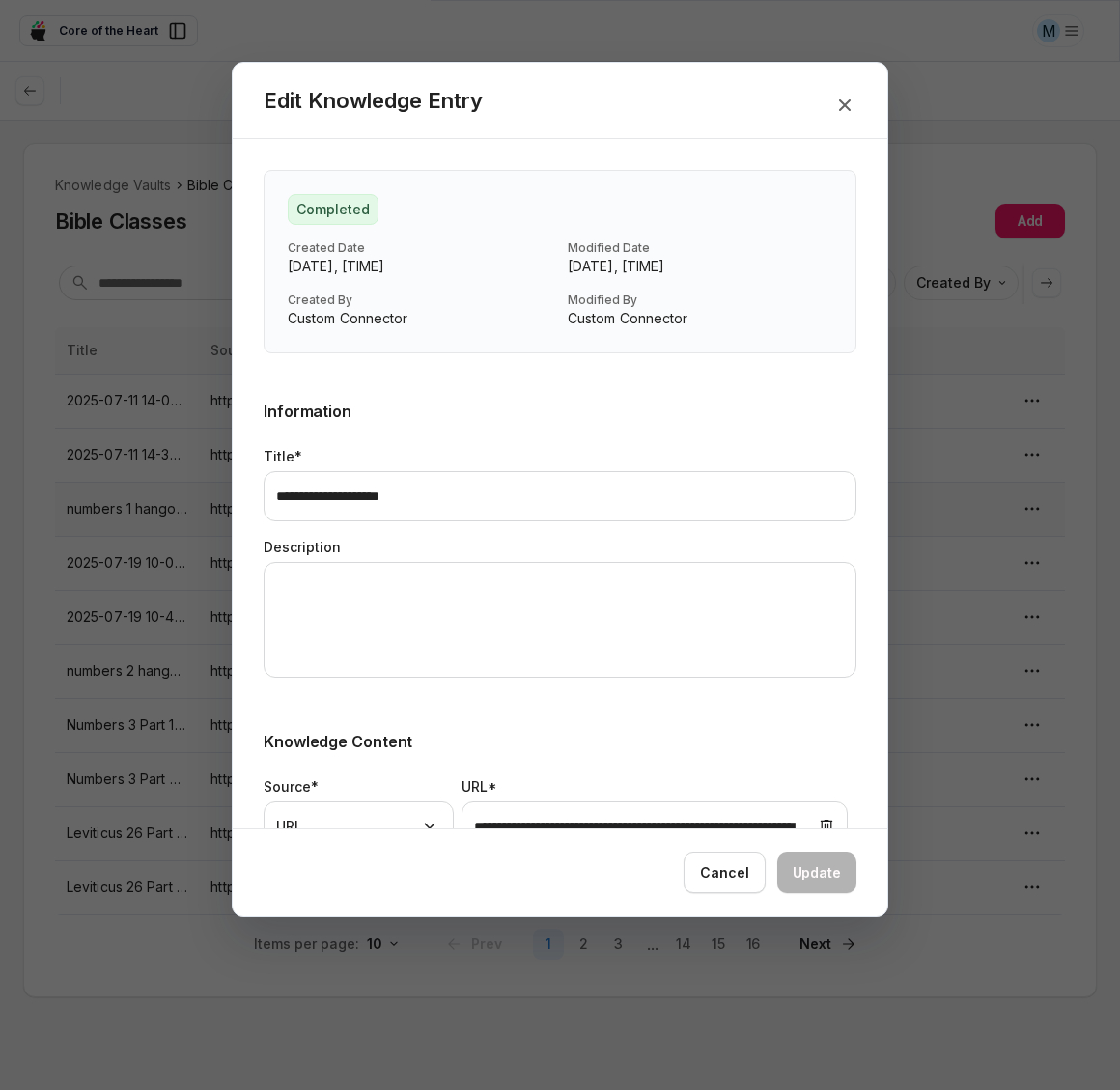 scroll, scrollTop: 222, scrollLeft: 0, axis: vertical 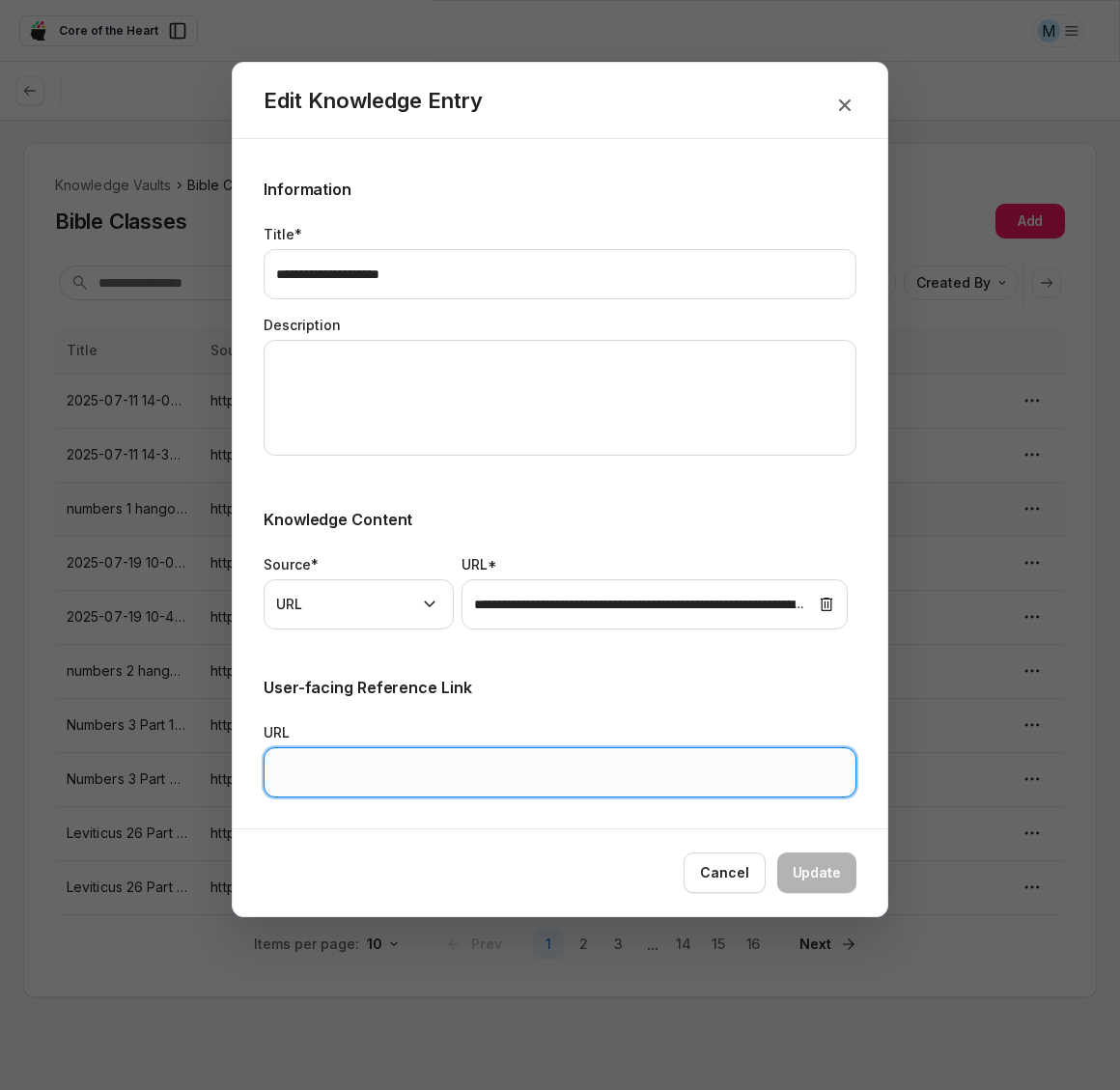 click on "URL" at bounding box center (560, 772) 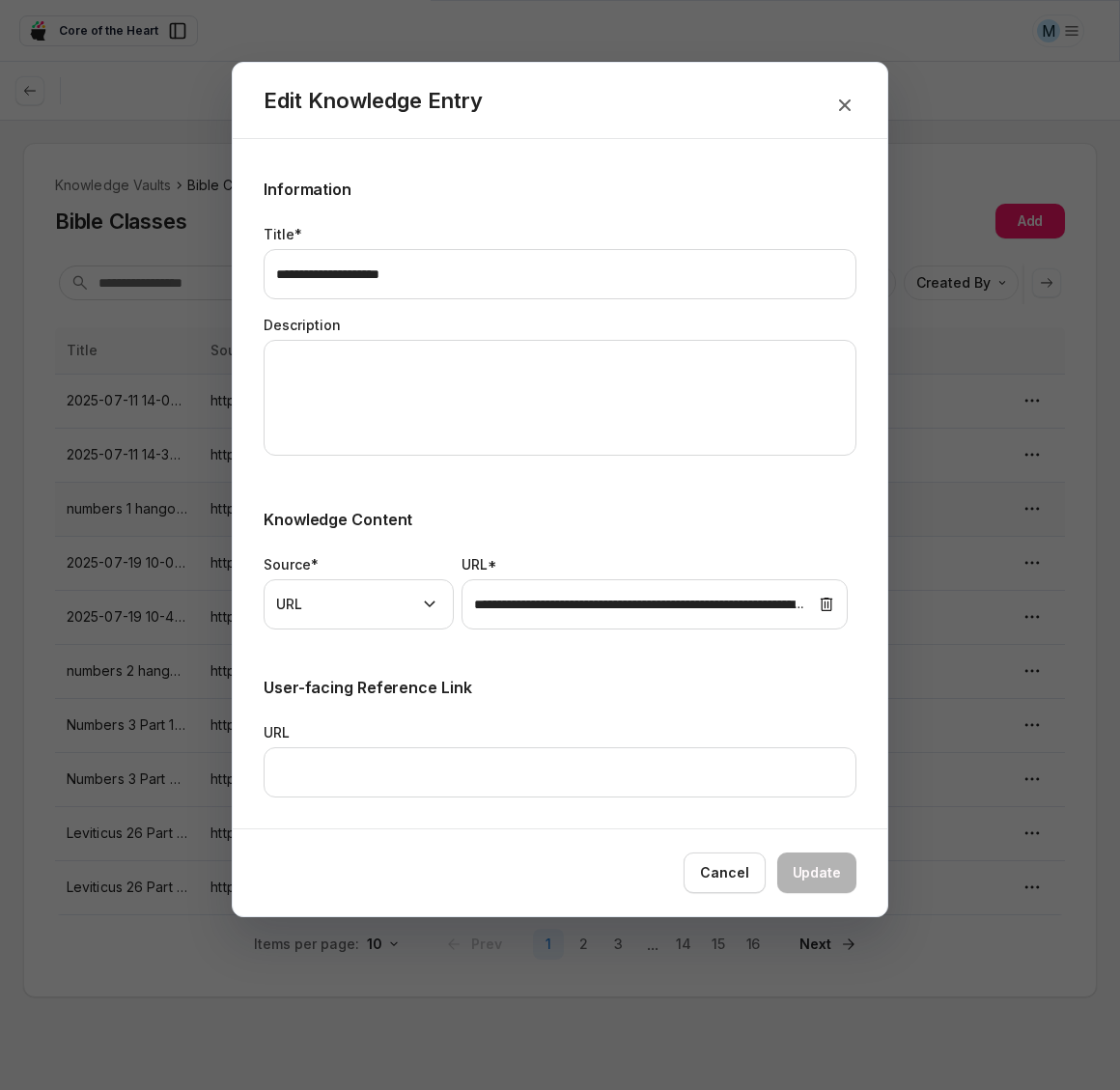 type on "*" 